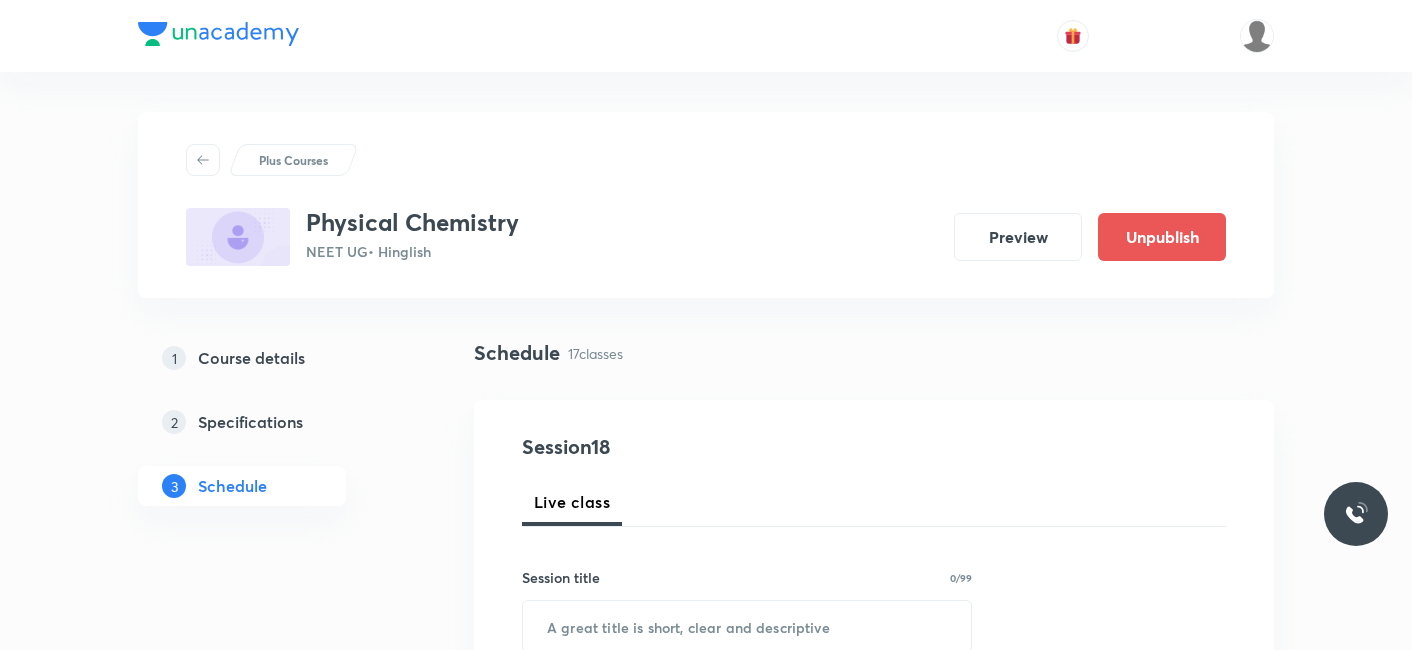 scroll, scrollTop: 888, scrollLeft: 0, axis: vertical 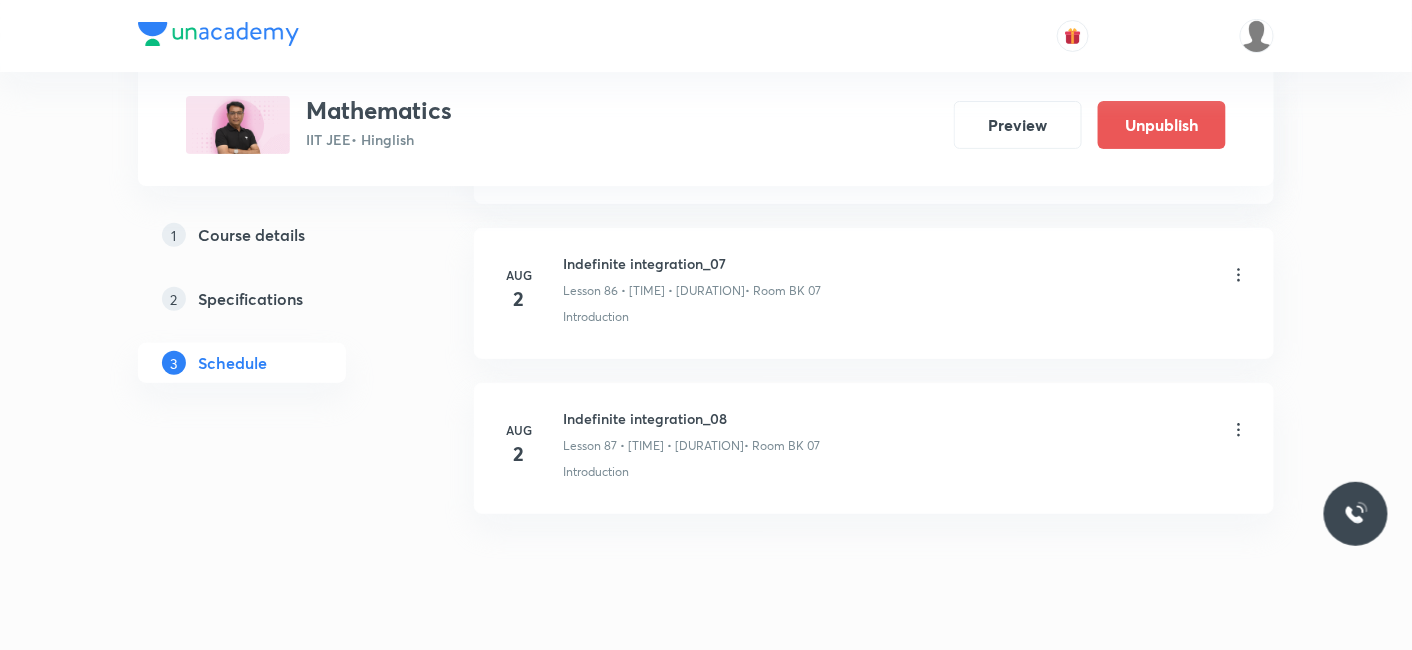 click 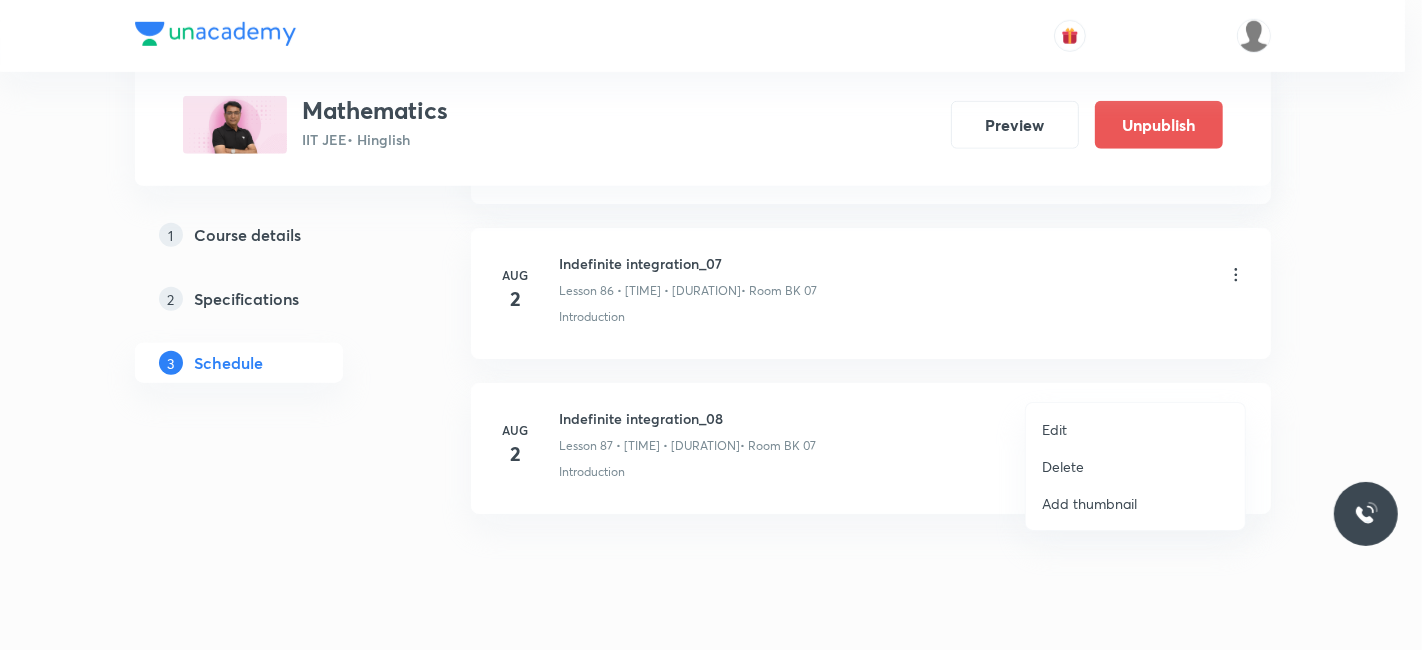 click on "Delete" at bounding box center [1063, 466] 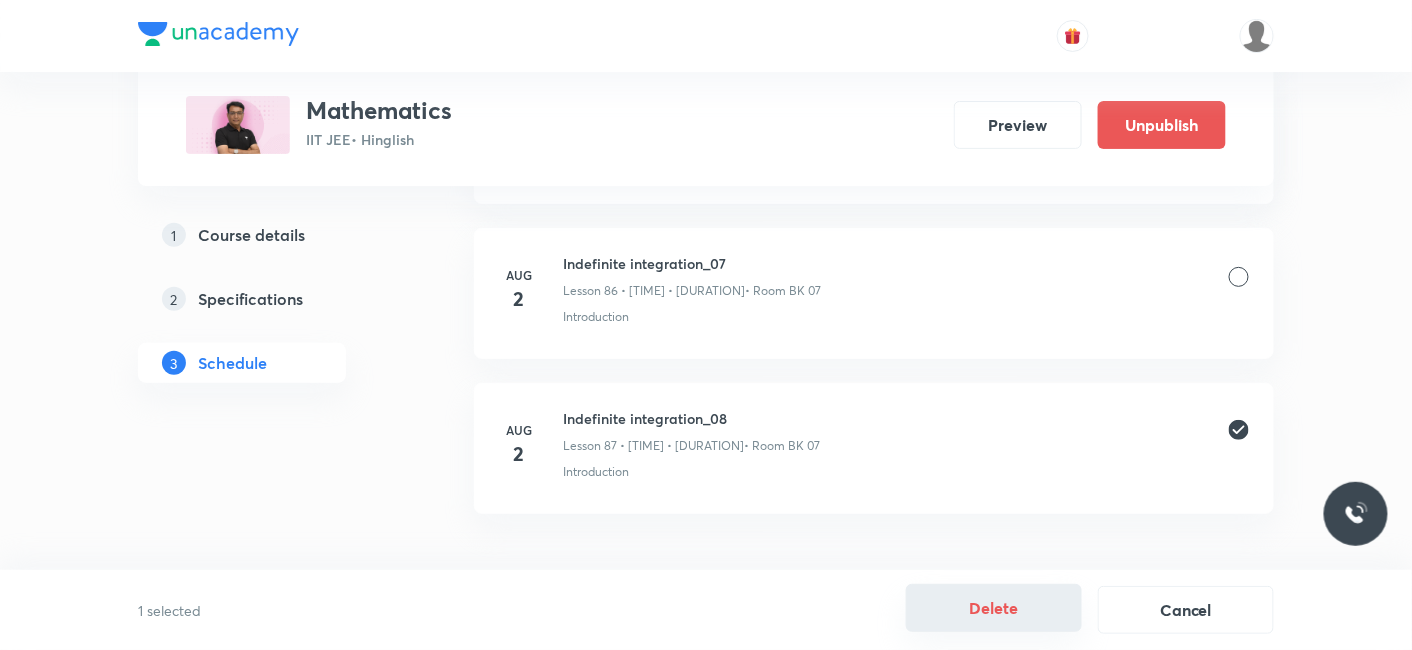 click on "Delete" at bounding box center (994, 608) 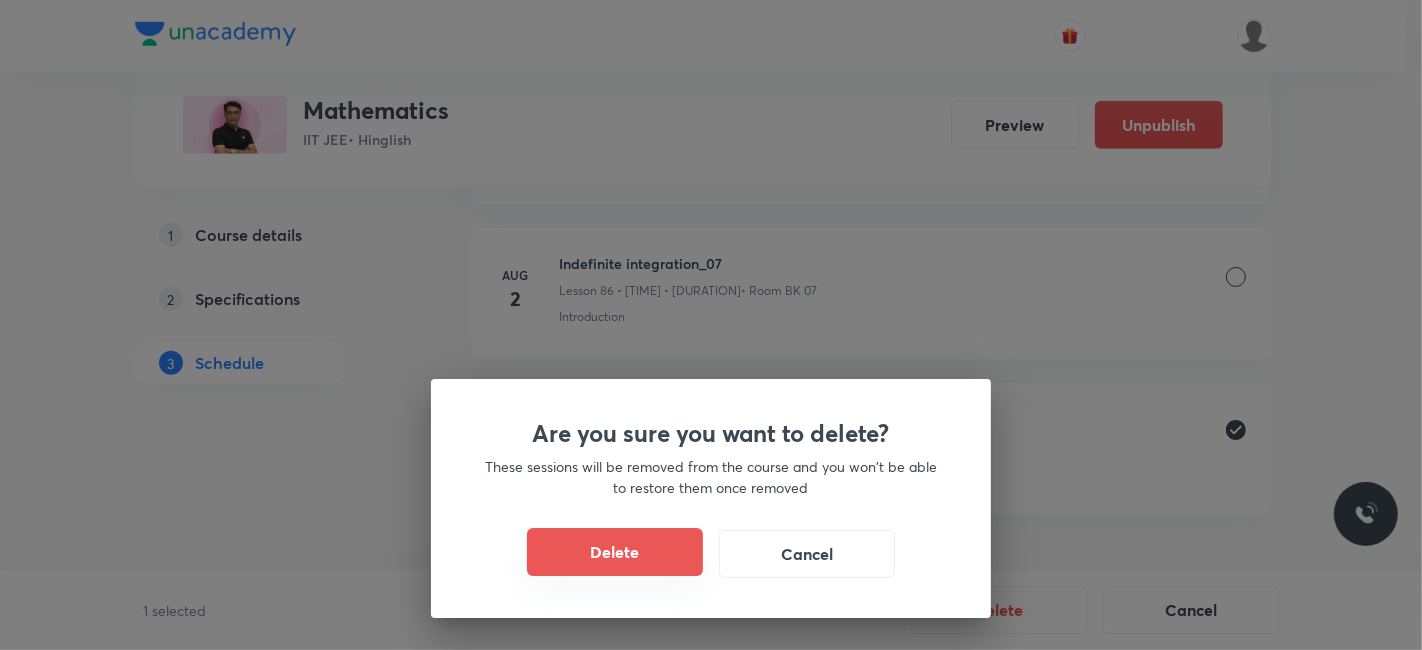 drag, startPoint x: 610, startPoint y: 556, endPoint x: 594, endPoint y: 552, distance: 16.492422 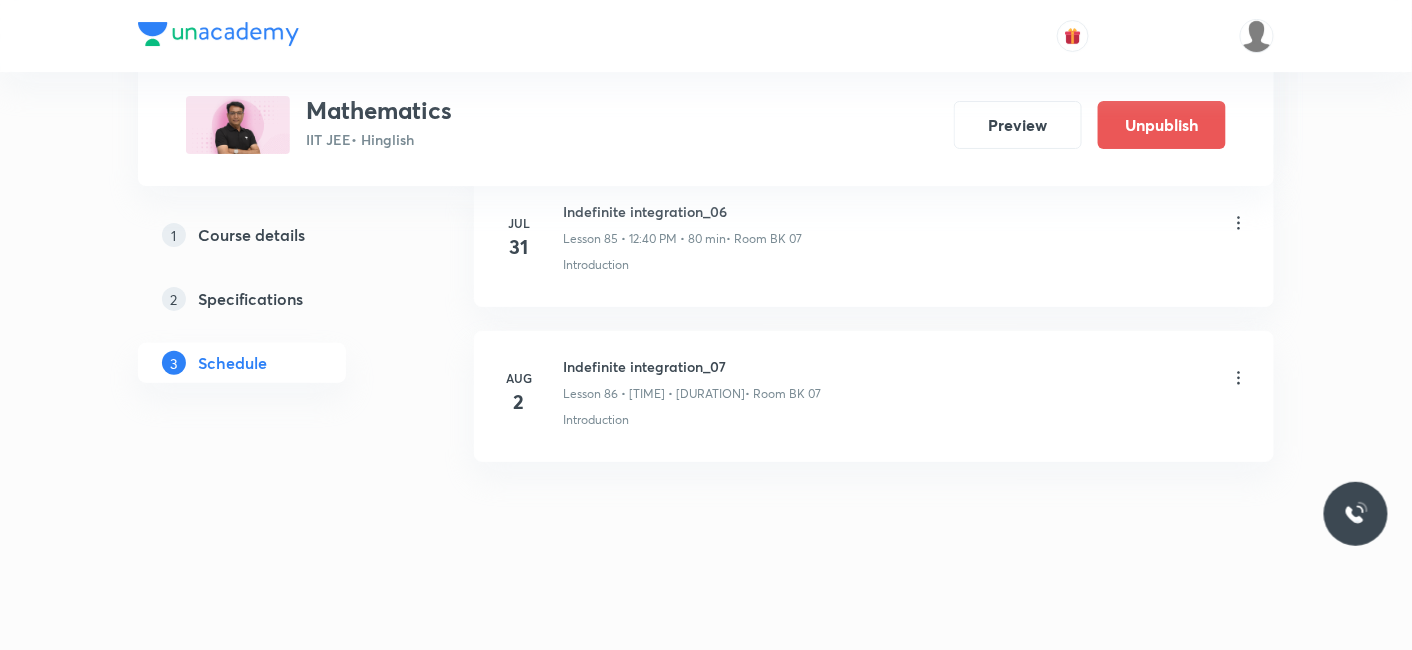 scroll, scrollTop: 14231, scrollLeft: 0, axis: vertical 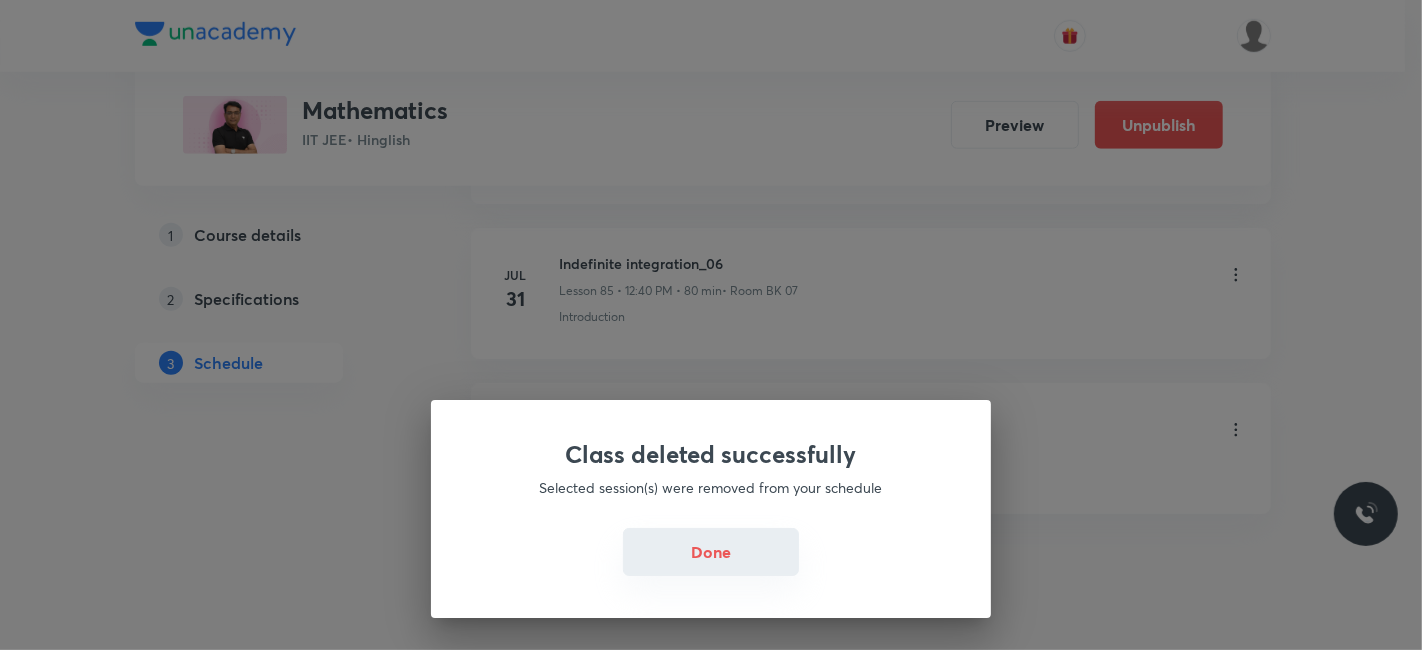 click on "Done" at bounding box center (711, 552) 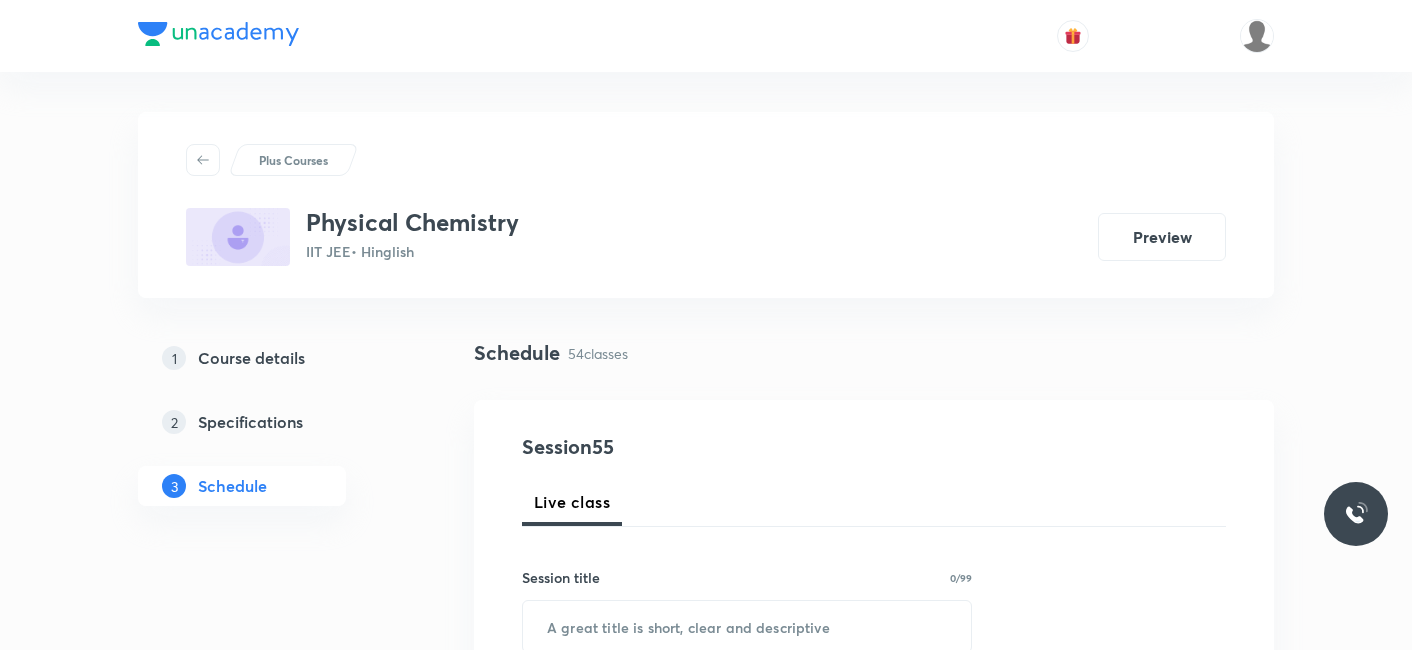 scroll, scrollTop: 0, scrollLeft: 0, axis: both 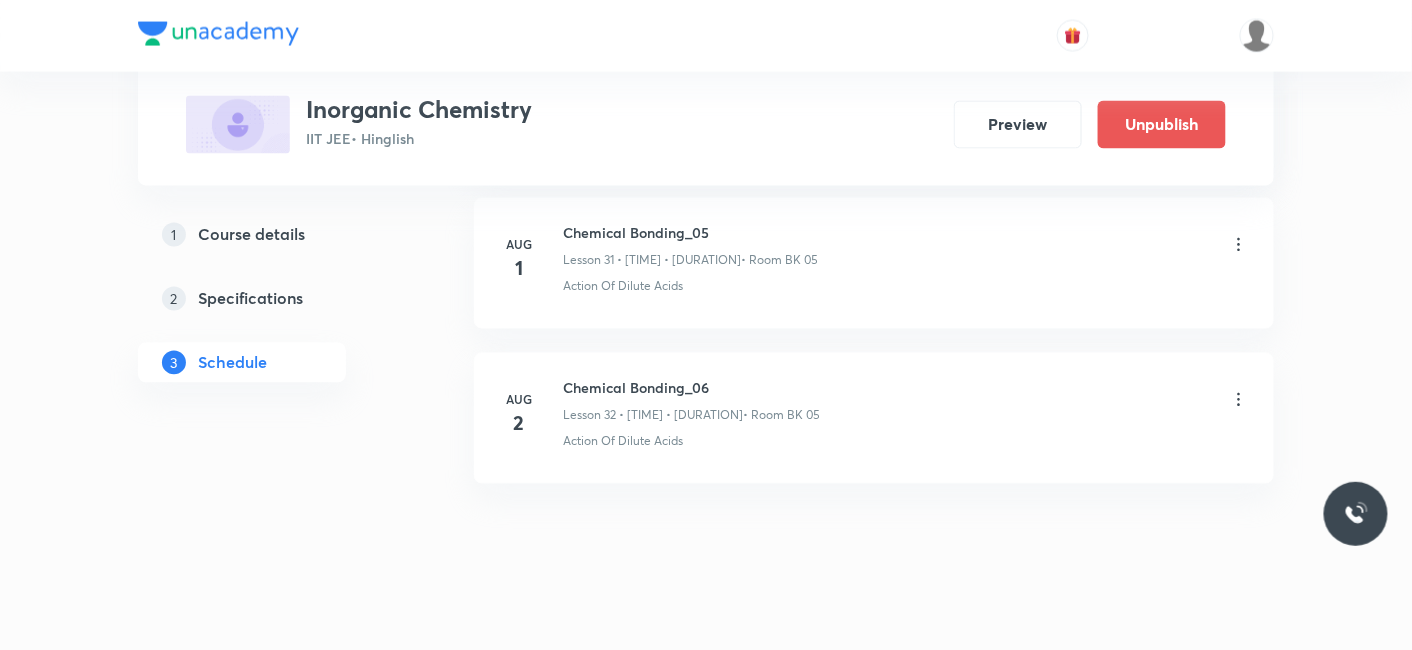 click 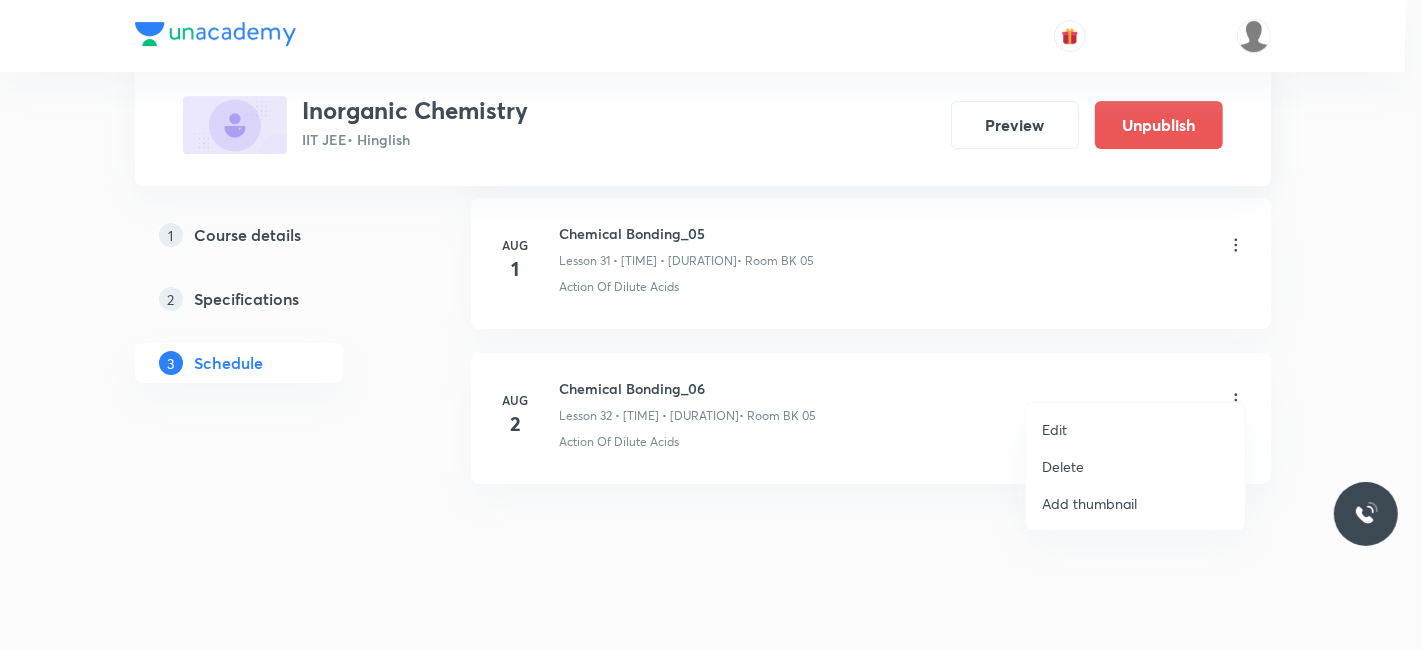 click on "Delete" at bounding box center (1063, 466) 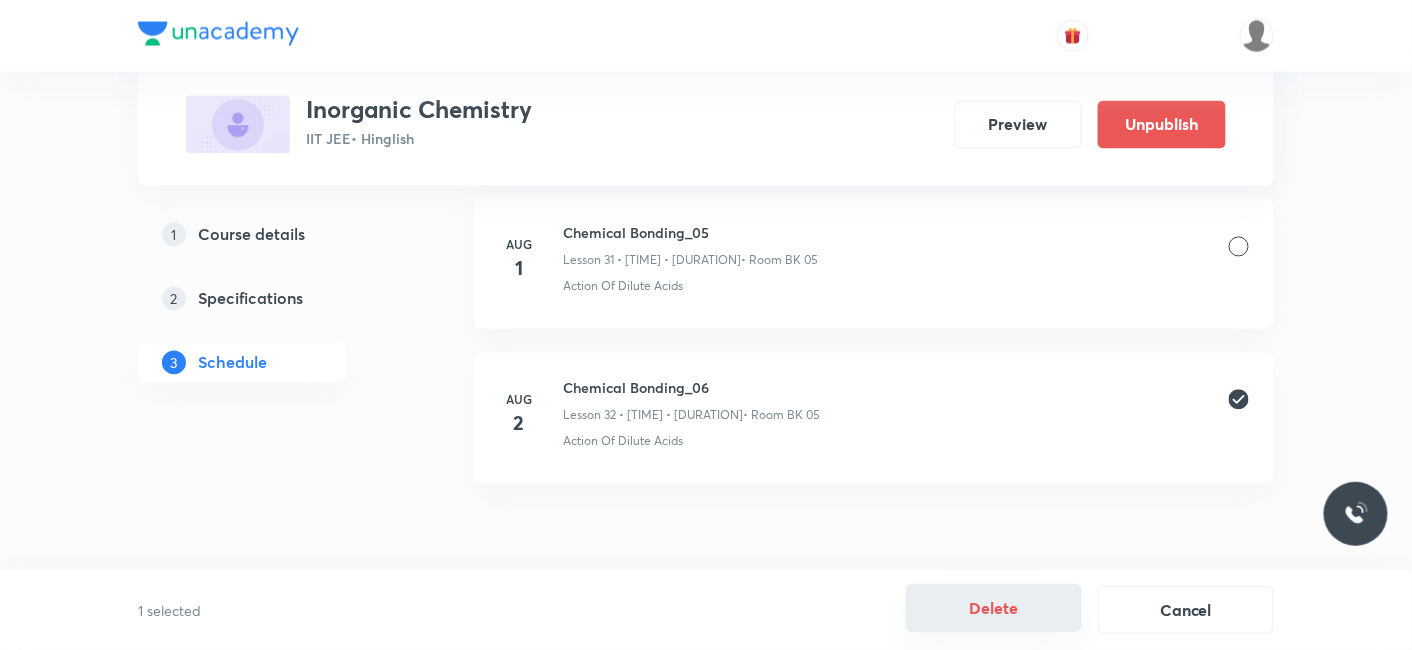 click on "Delete" at bounding box center [994, 608] 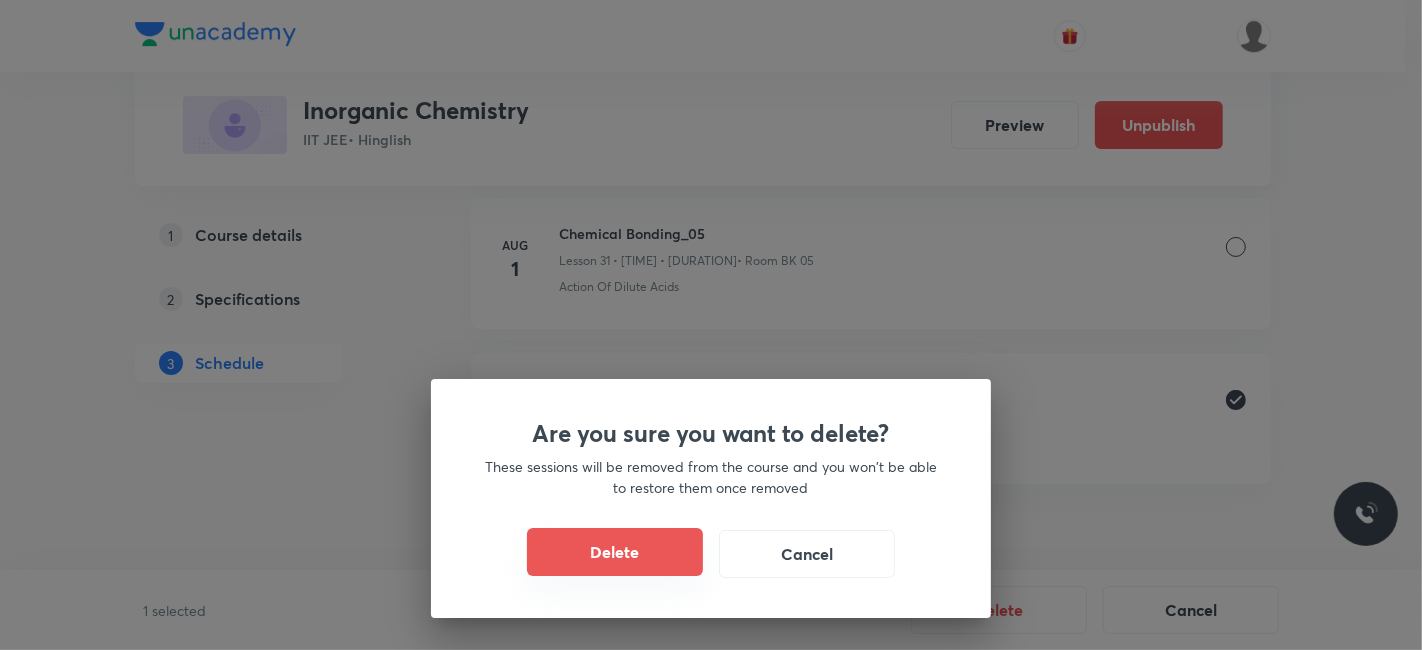 click on "Delete" at bounding box center [615, 552] 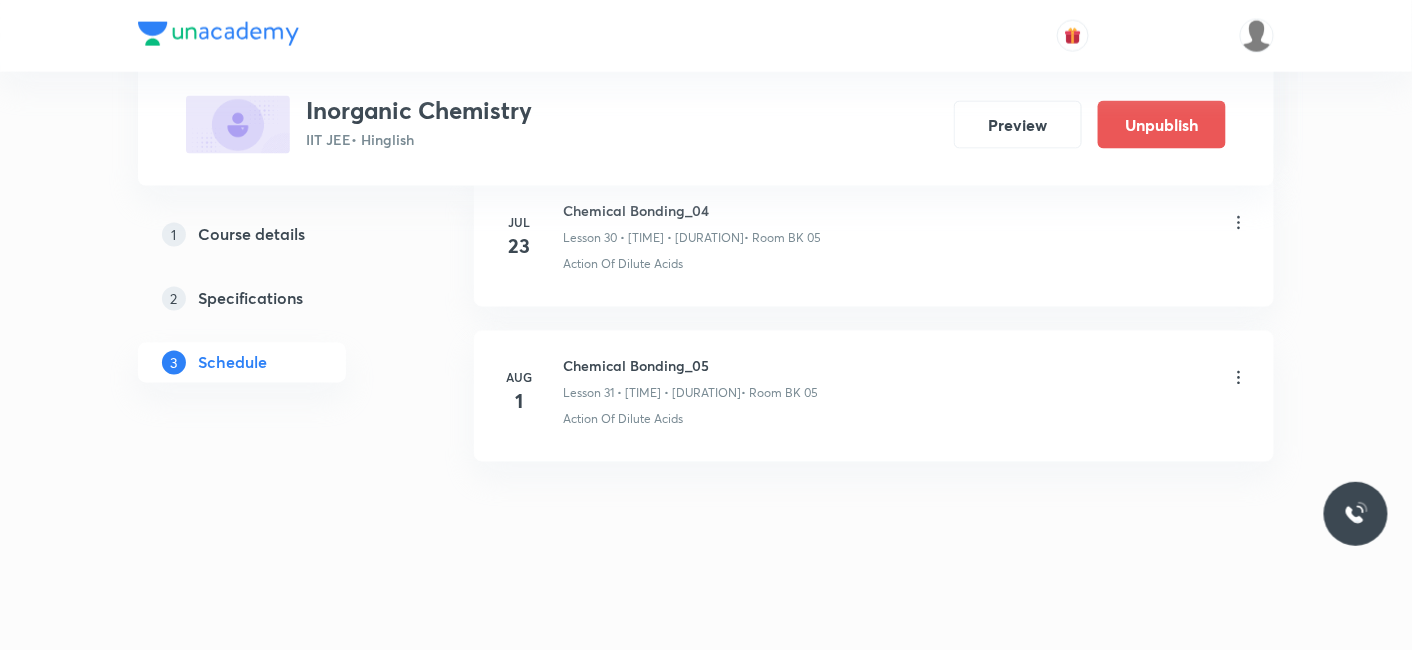 scroll, scrollTop: 5737, scrollLeft: 0, axis: vertical 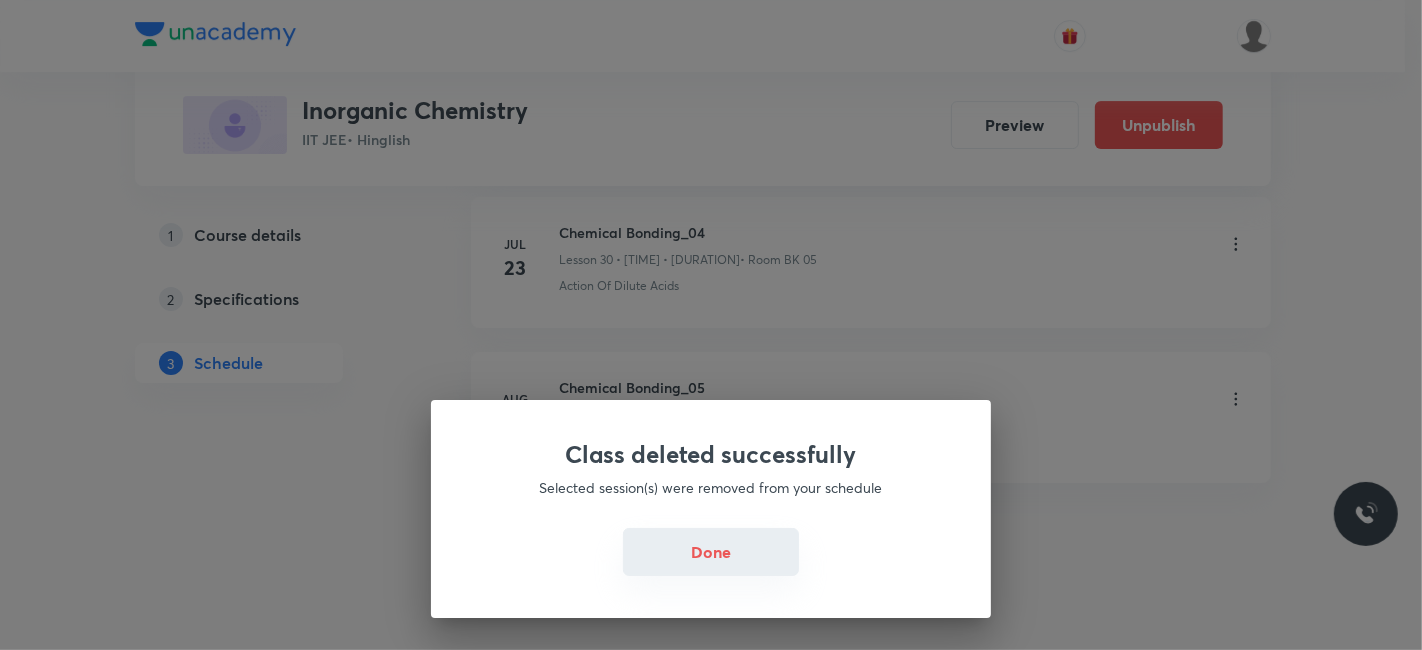 click on "Done" at bounding box center [711, 552] 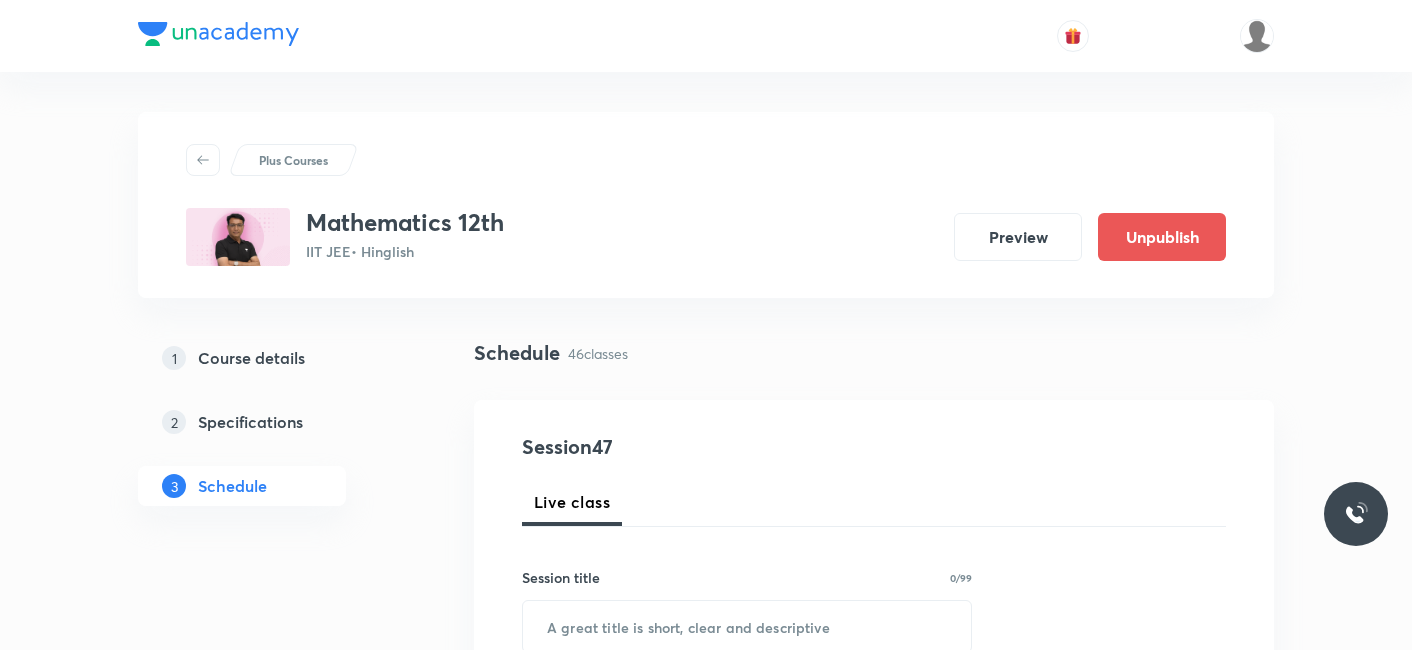 scroll, scrollTop: 0, scrollLeft: 0, axis: both 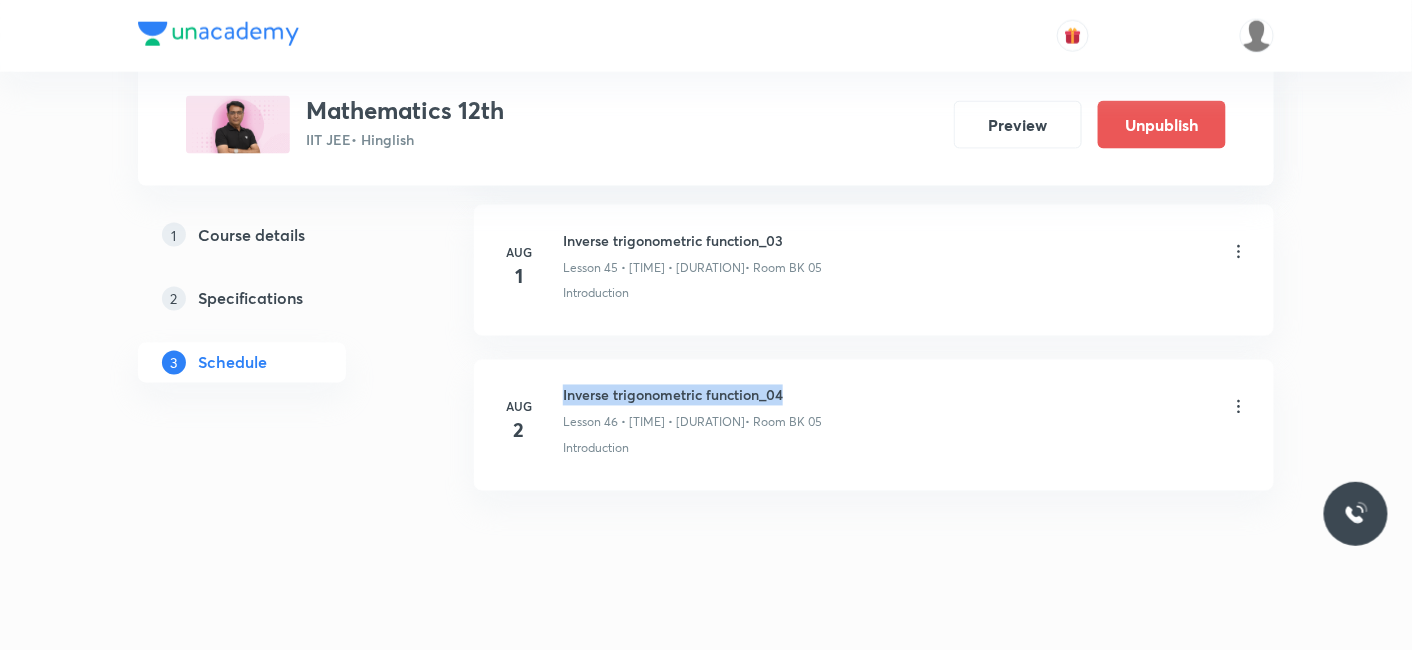 drag, startPoint x: 564, startPoint y: 361, endPoint x: 885, endPoint y: 361, distance: 321 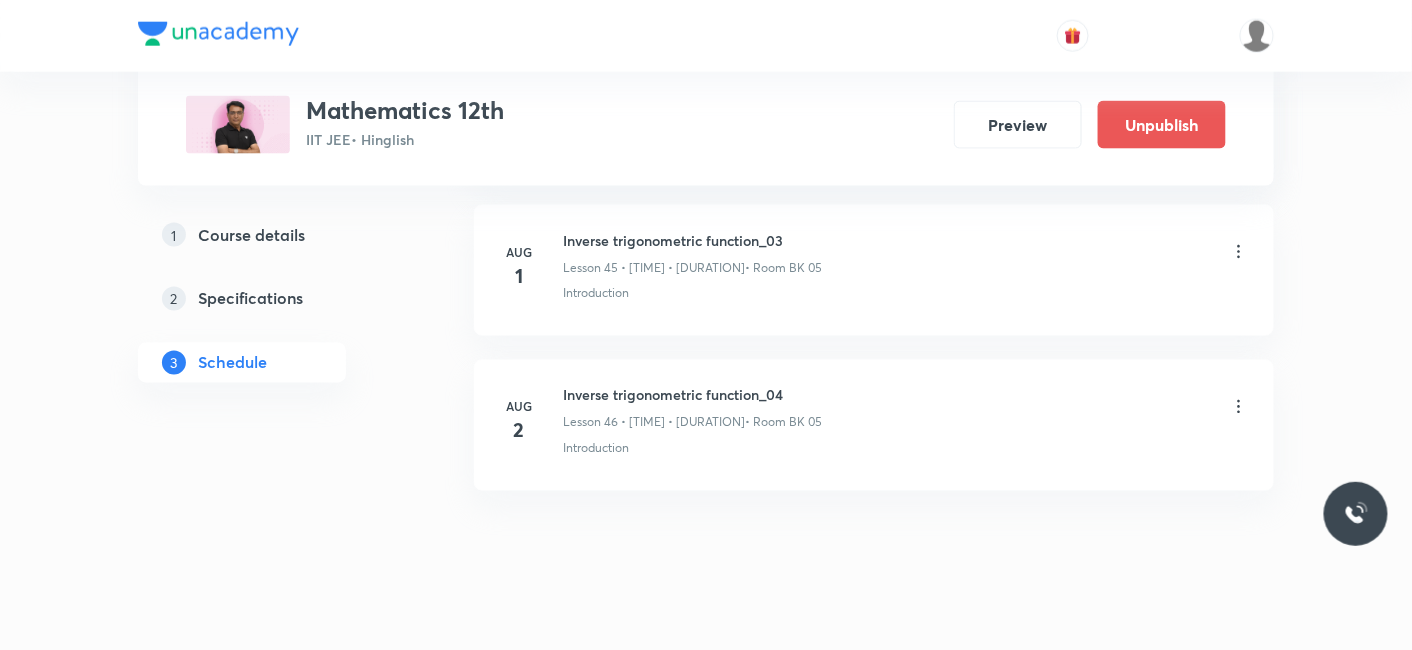 click 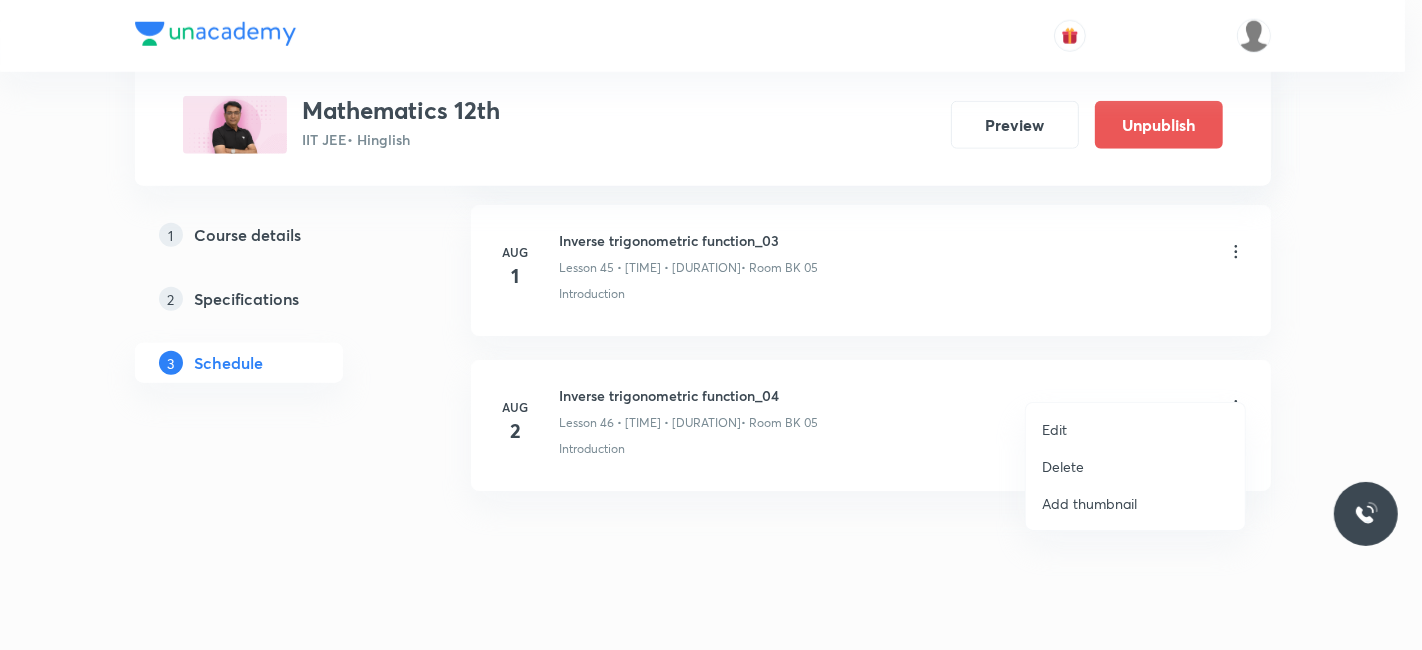 click at bounding box center (711, 325) 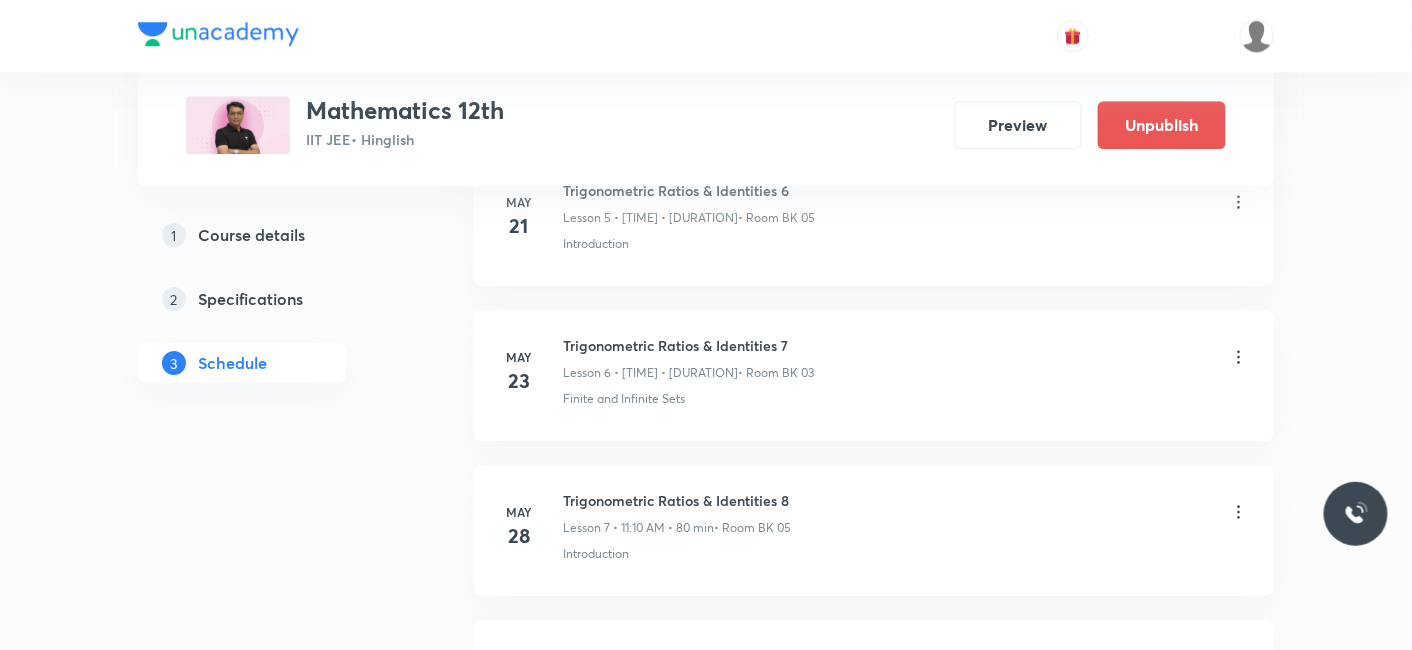 scroll, scrollTop: 0, scrollLeft: 0, axis: both 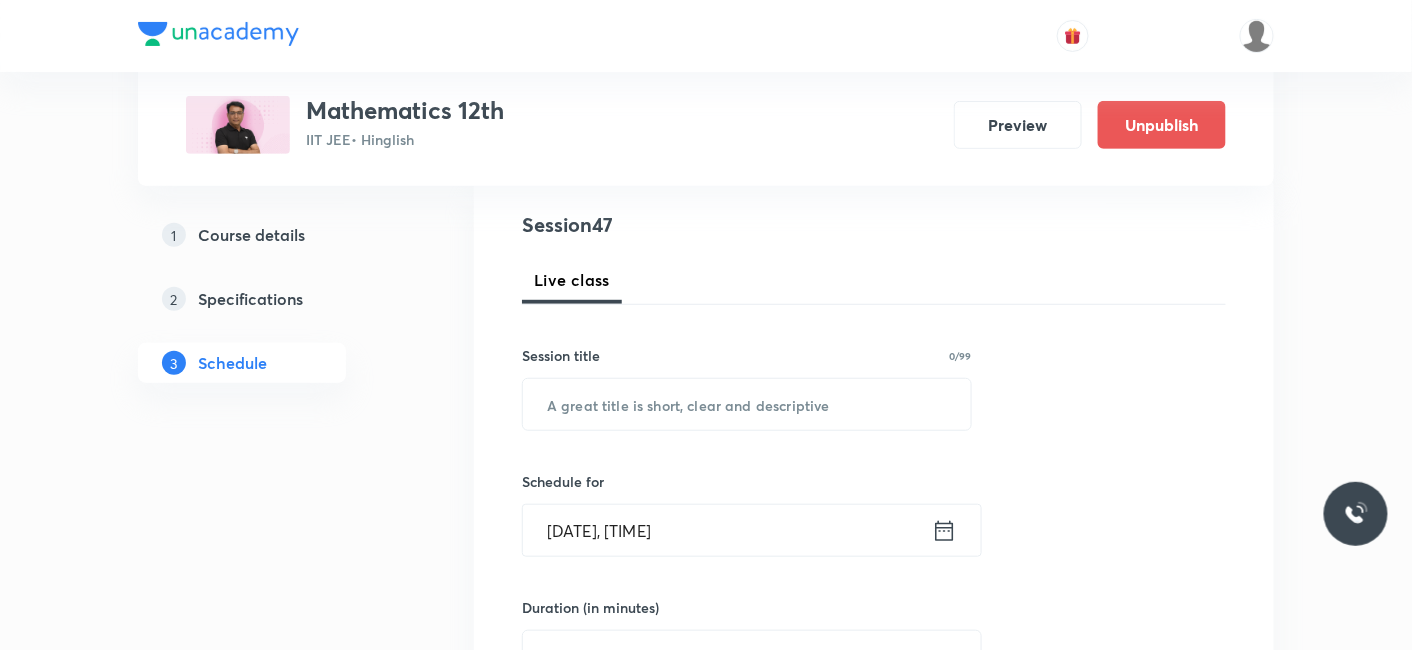 click on "Session title 0/99 ​" at bounding box center [747, 388] 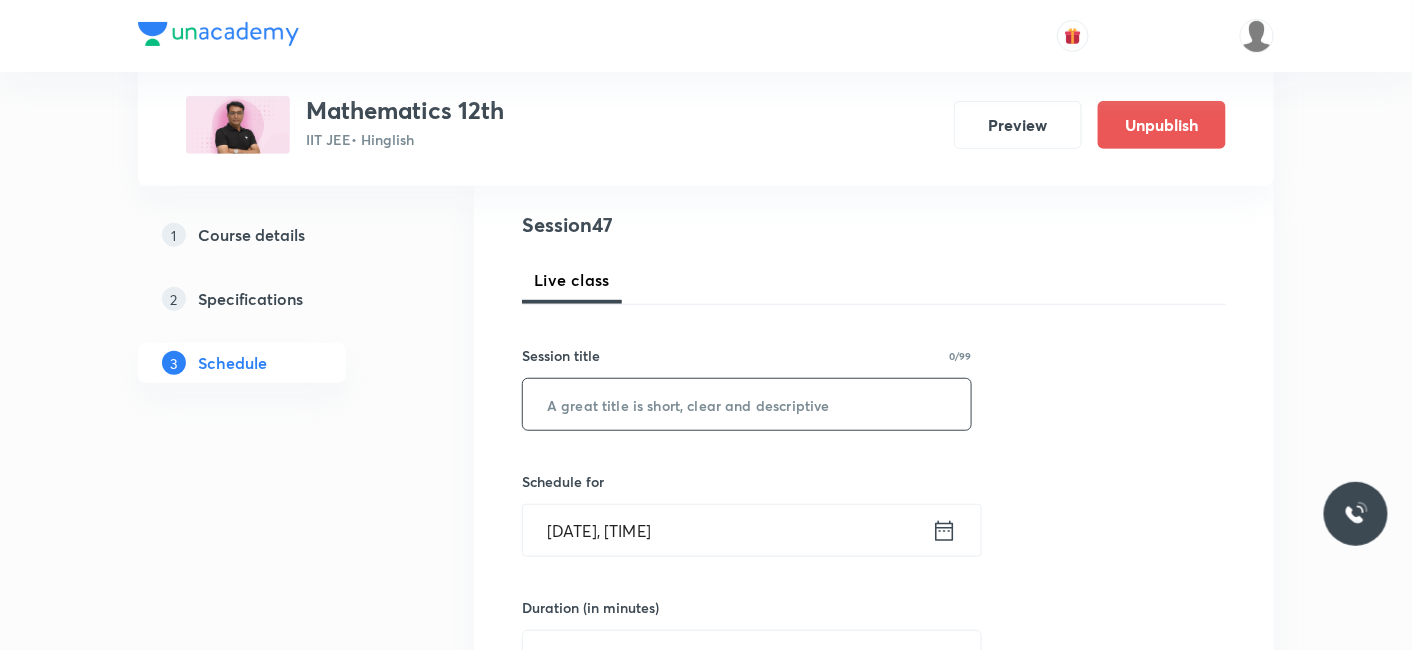 click at bounding box center [747, 404] 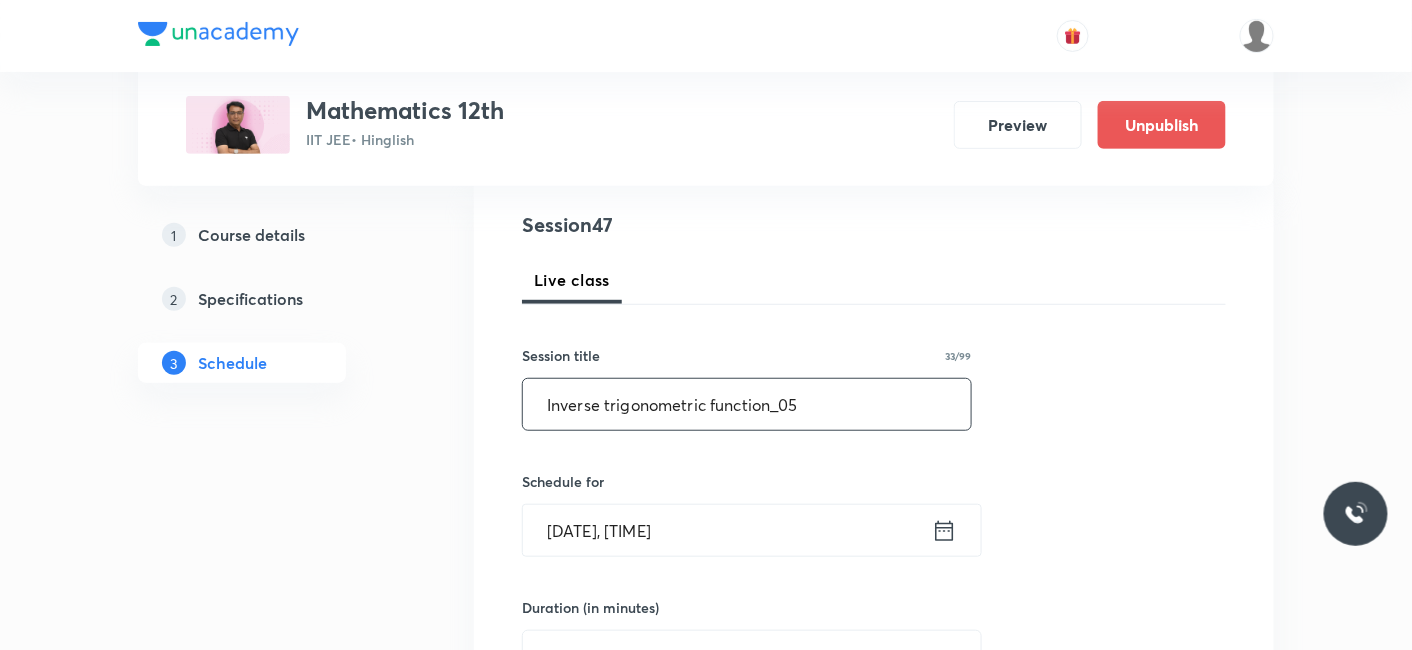 type on "Inverse trigonometric function_05" 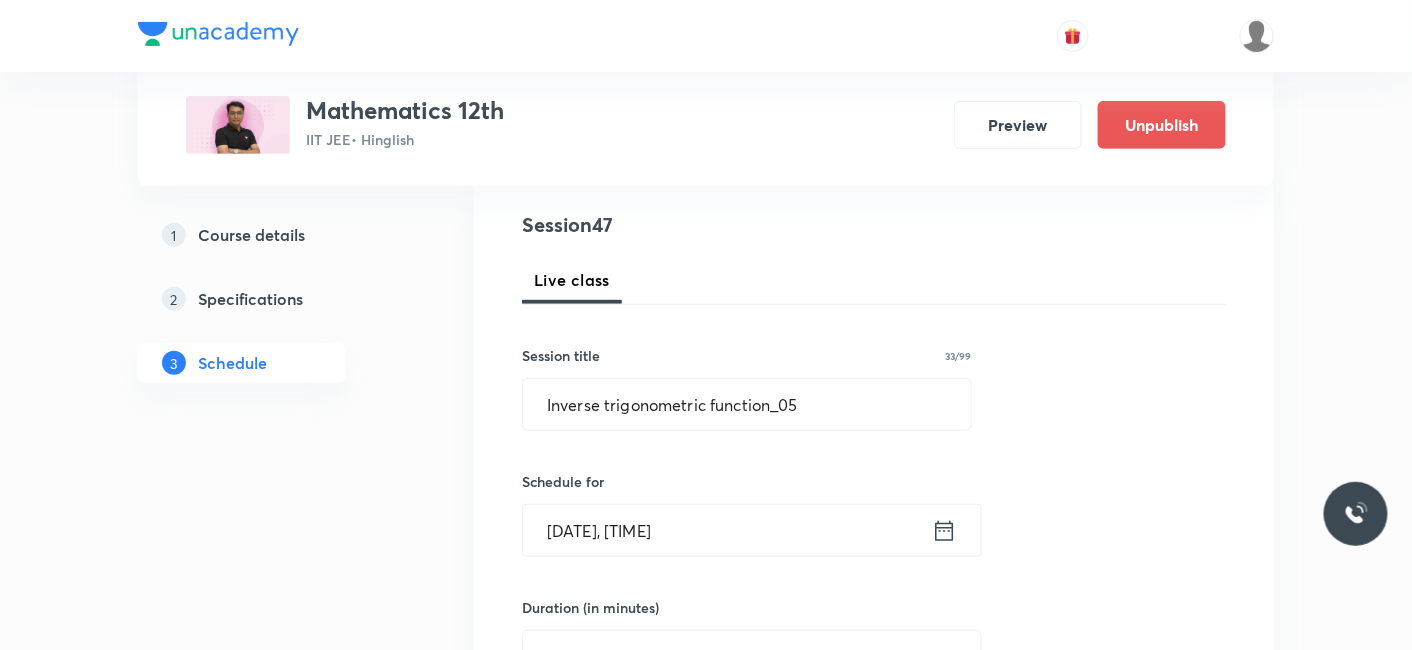click 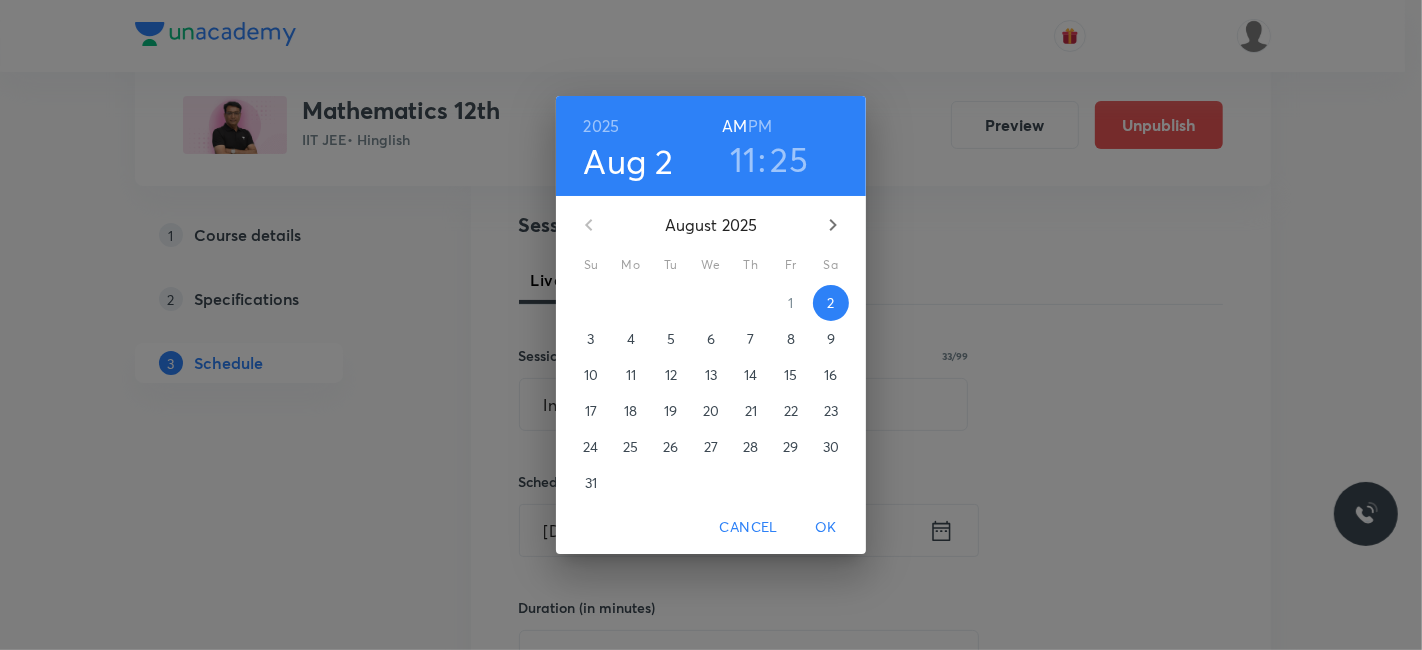 click on "11" at bounding box center [743, 159] 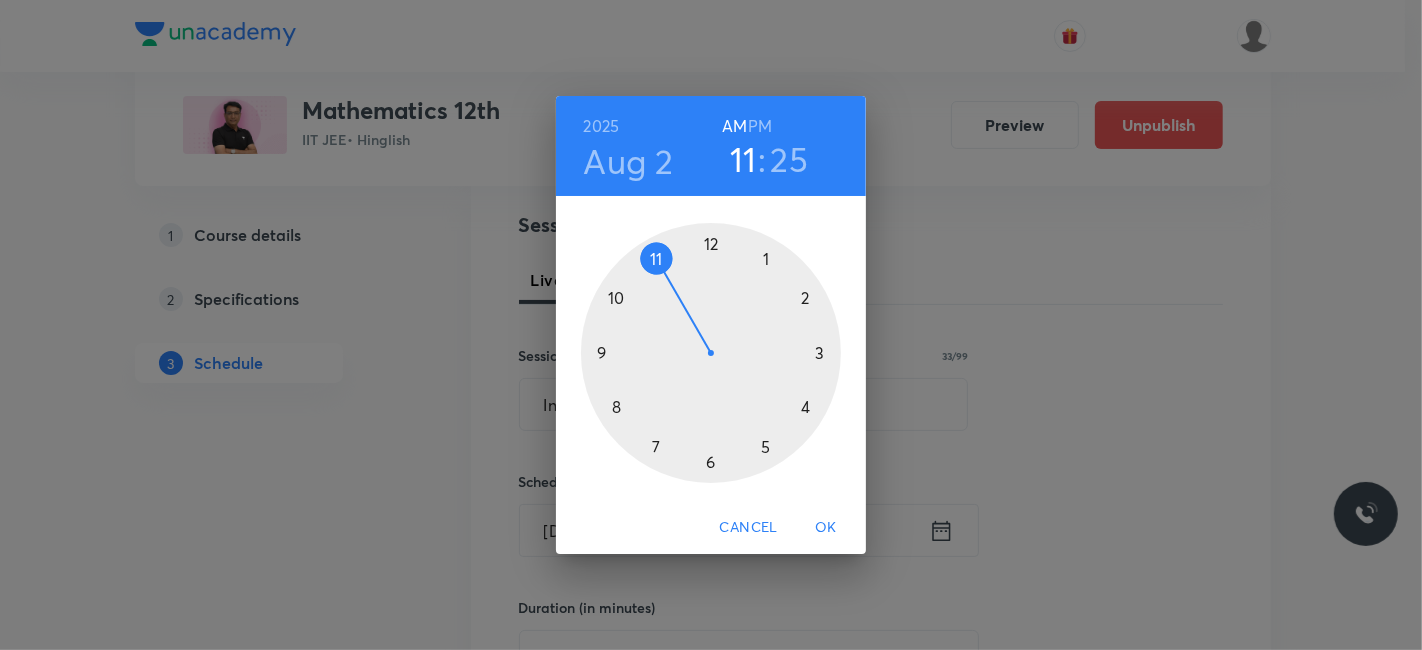 click at bounding box center [711, 353] 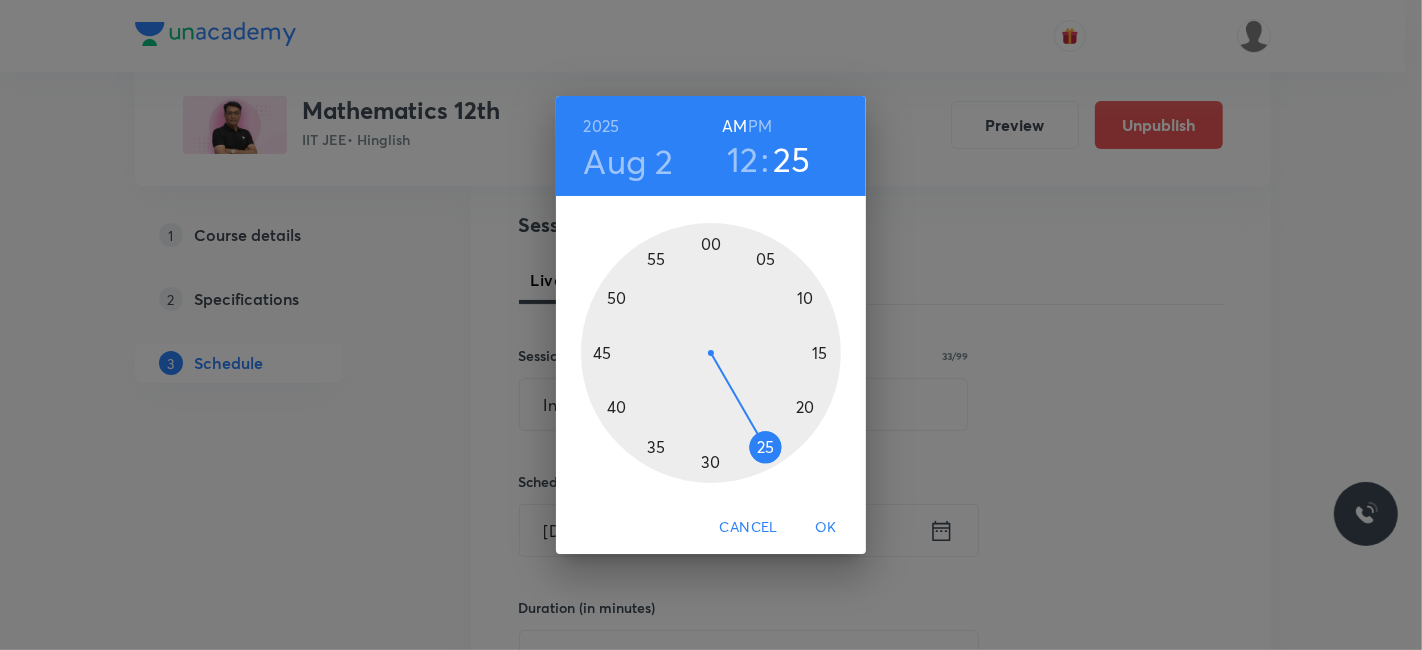 click at bounding box center [711, 353] 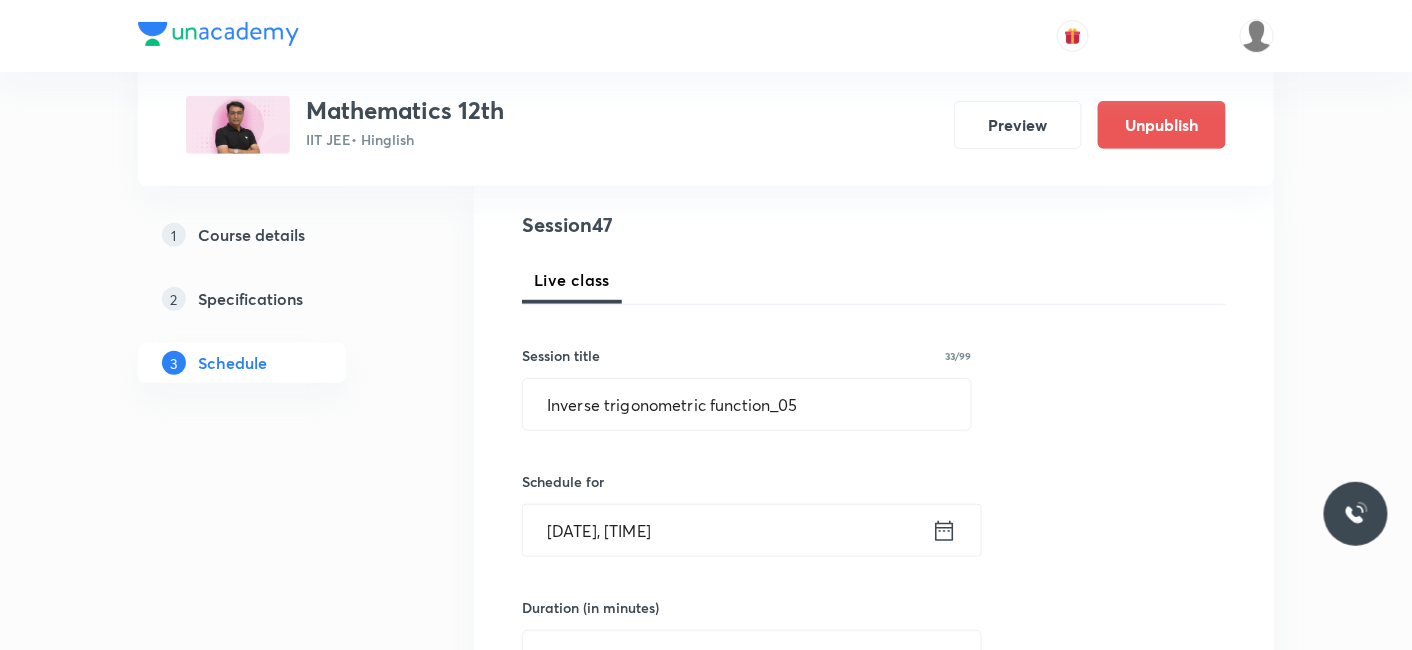 click on "Aug 2, 2025, 12:40 AM" at bounding box center [727, 530] 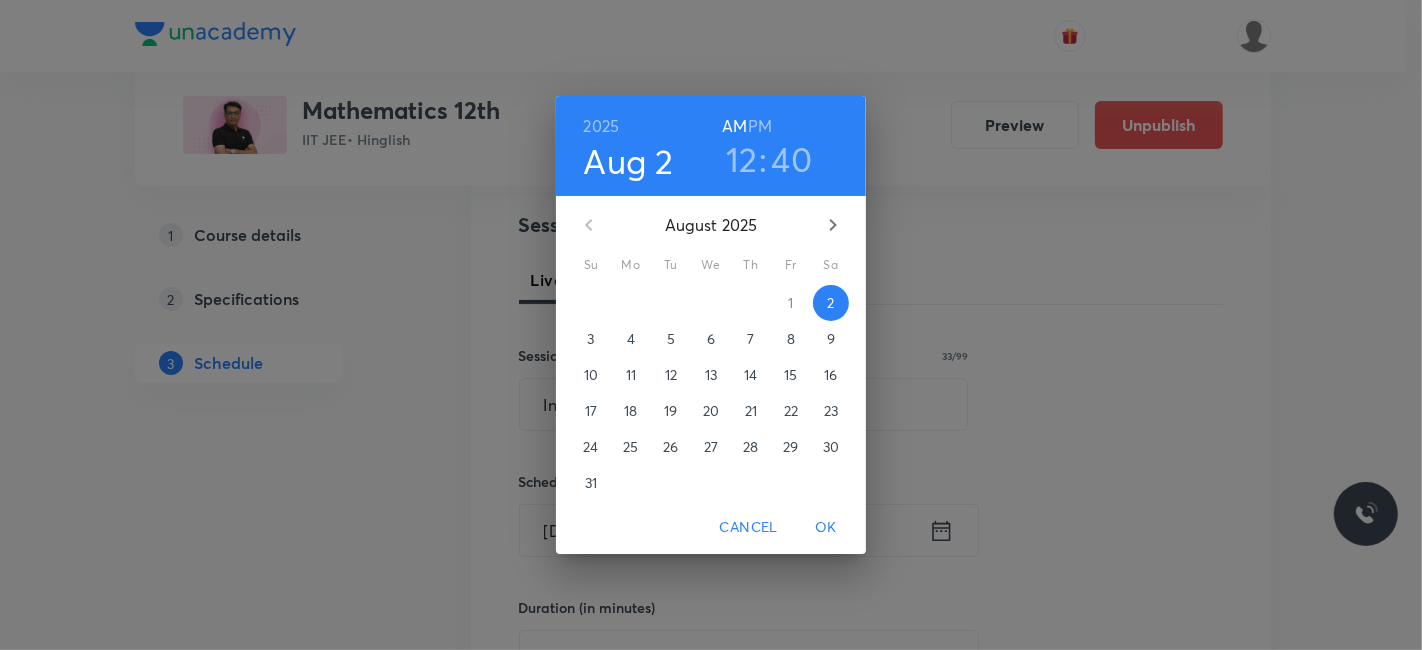 click on "PM" at bounding box center [760, 126] 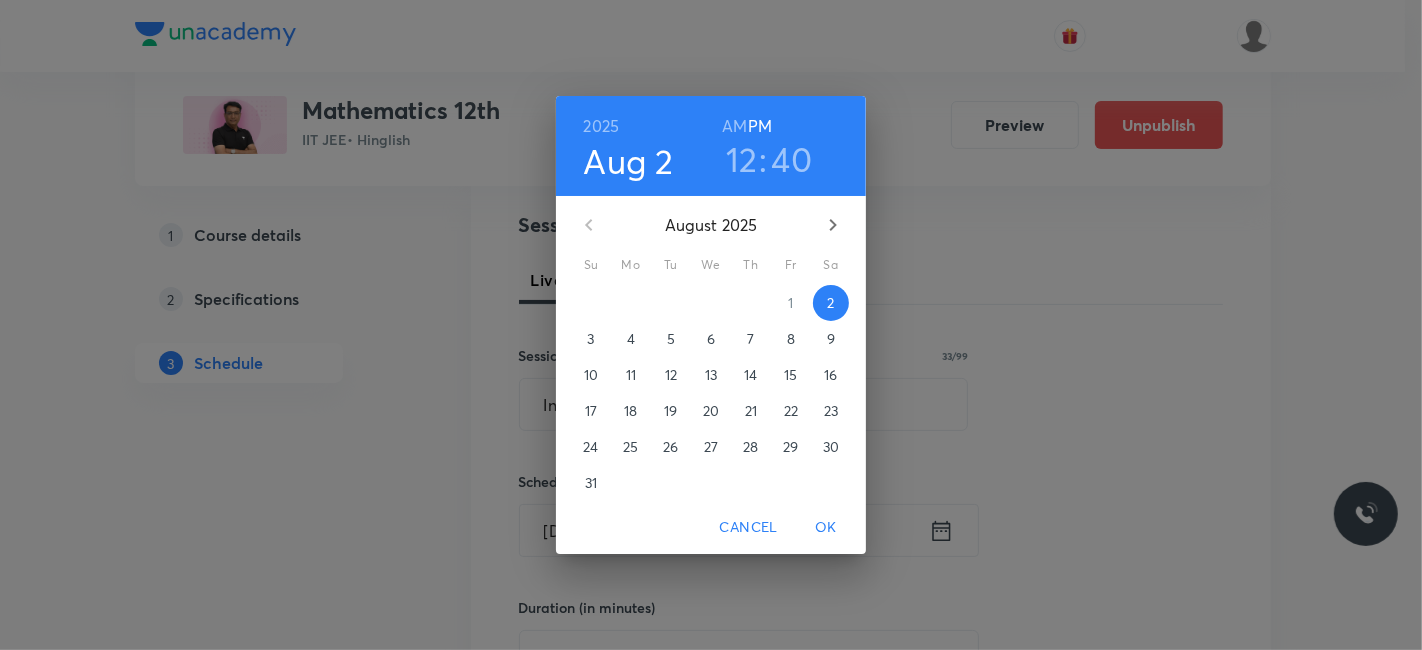 click on "OK" at bounding box center (826, 527) 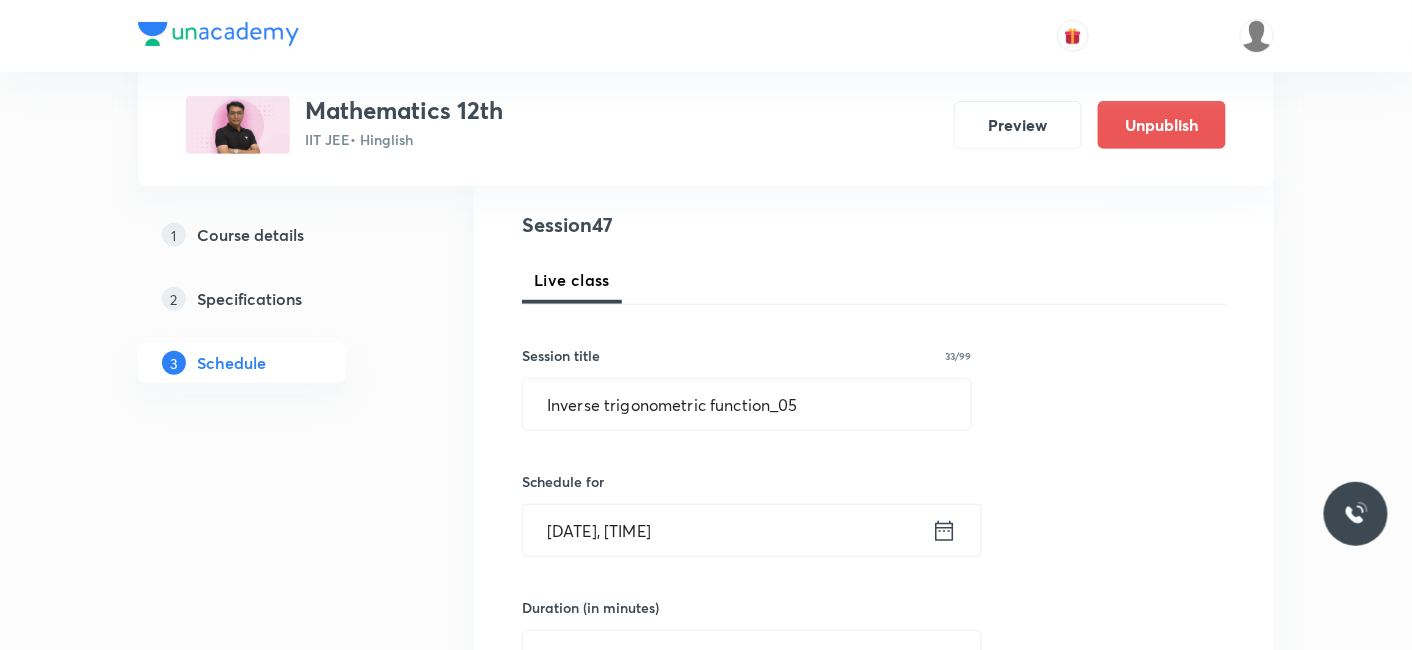 scroll, scrollTop: 444, scrollLeft: 0, axis: vertical 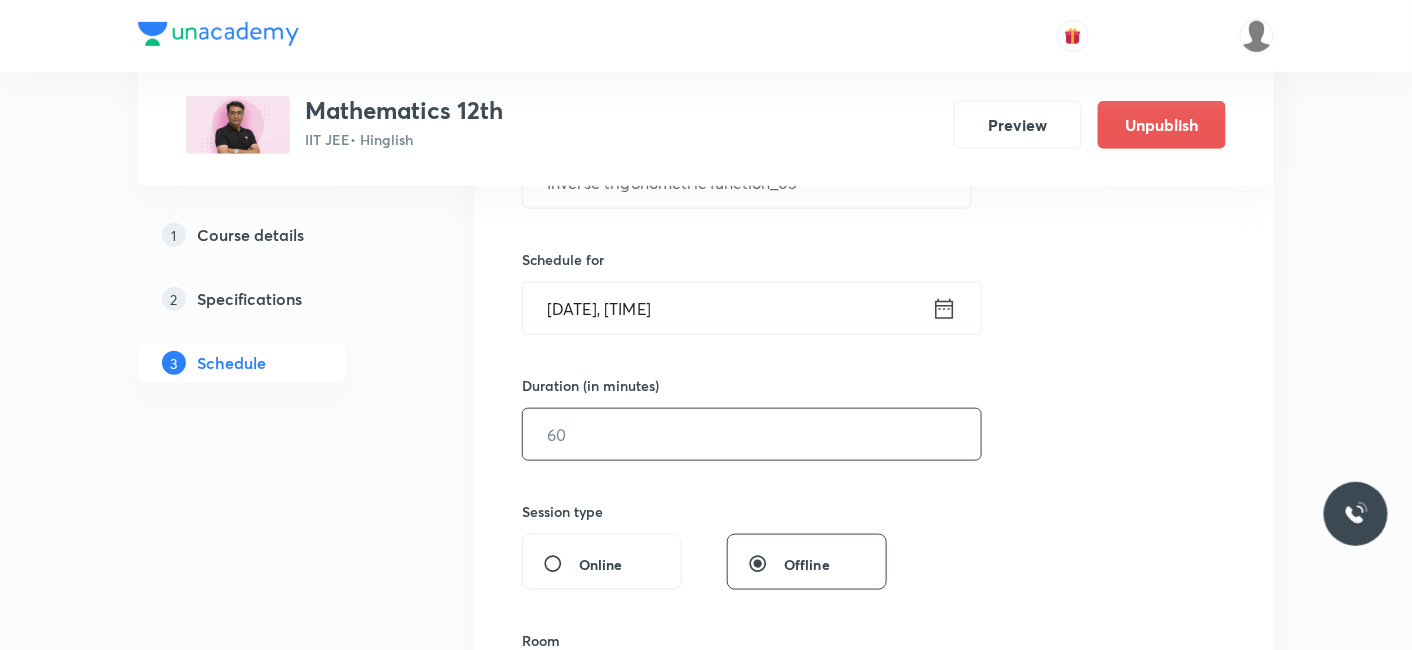 click at bounding box center [752, 434] 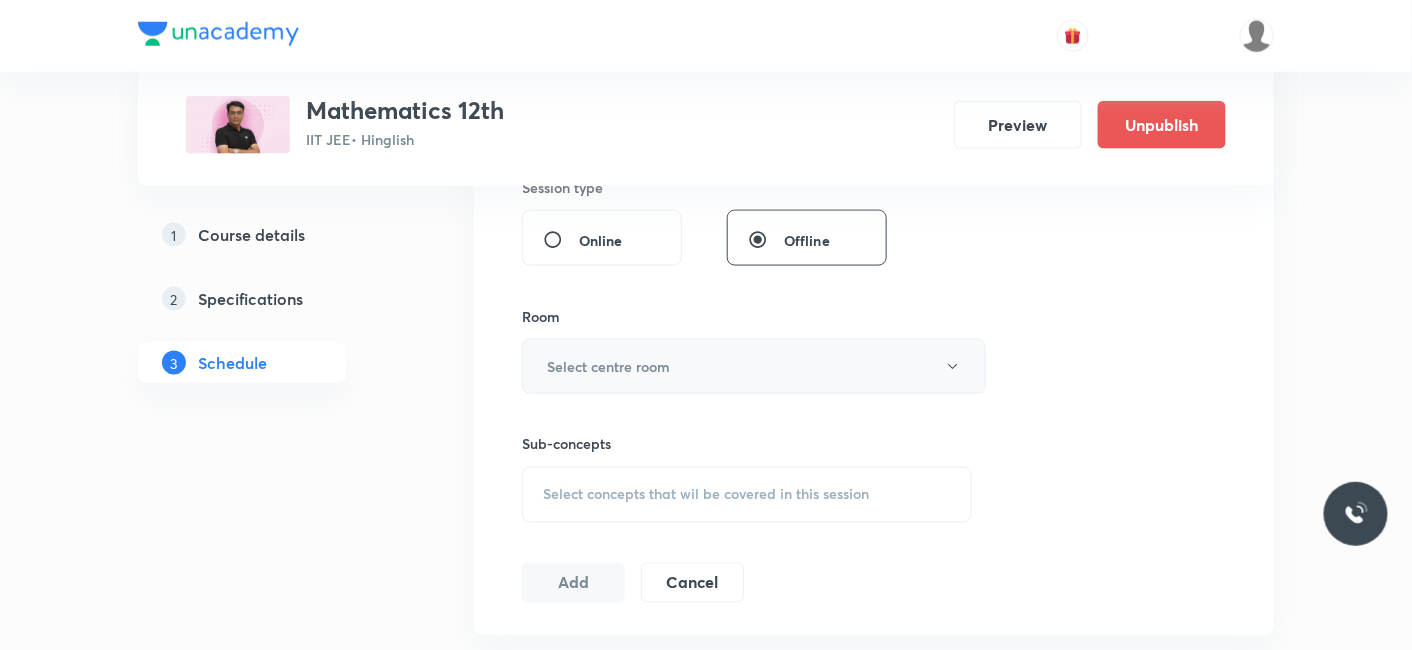 scroll, scrollTop: 777, scrollLeft: 0, axis: vertical 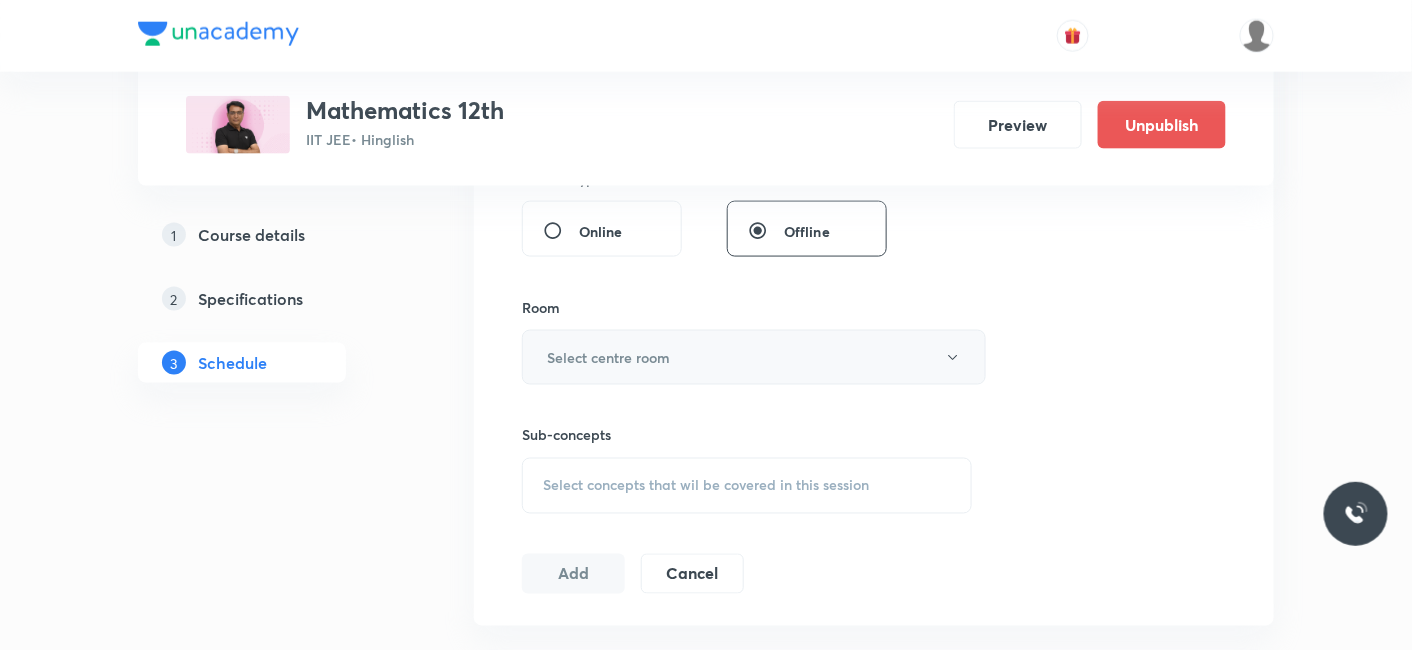 type on "80" 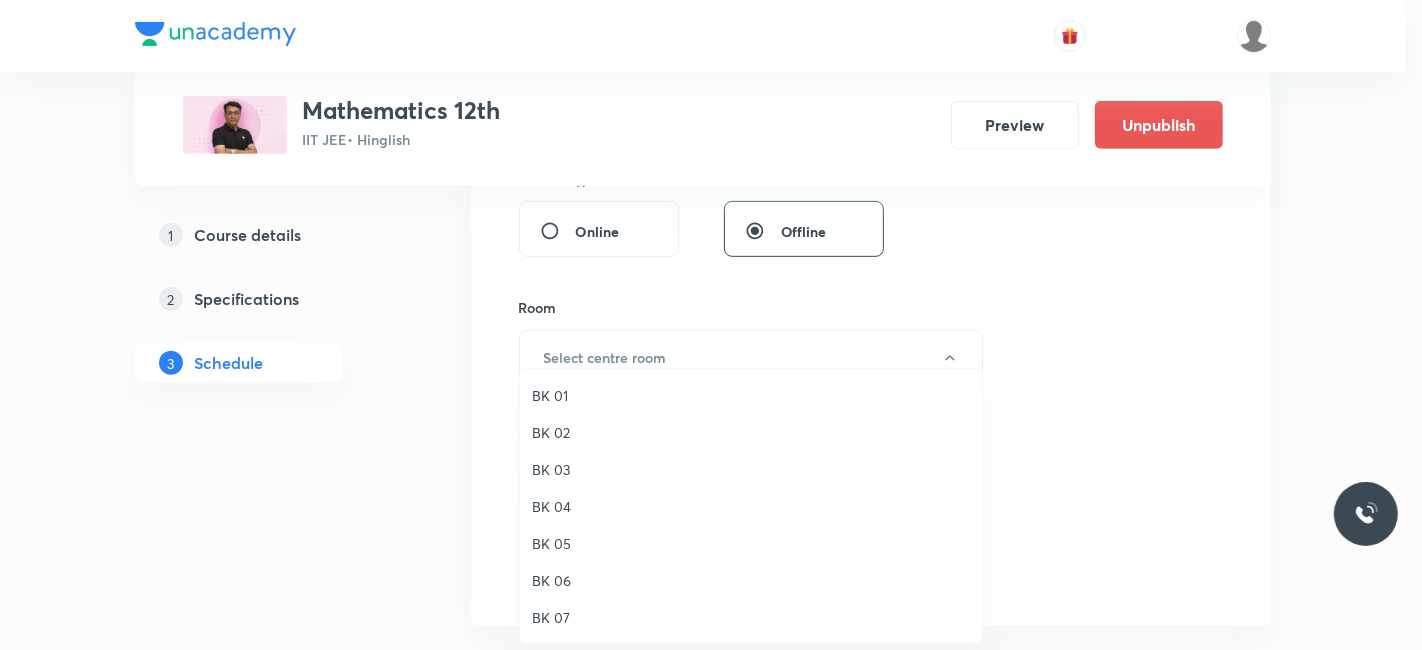 drag, startPoint x: 543, startPoint y: 546, endPoint x: 546, endPoint y: 536, distance: 10.440307 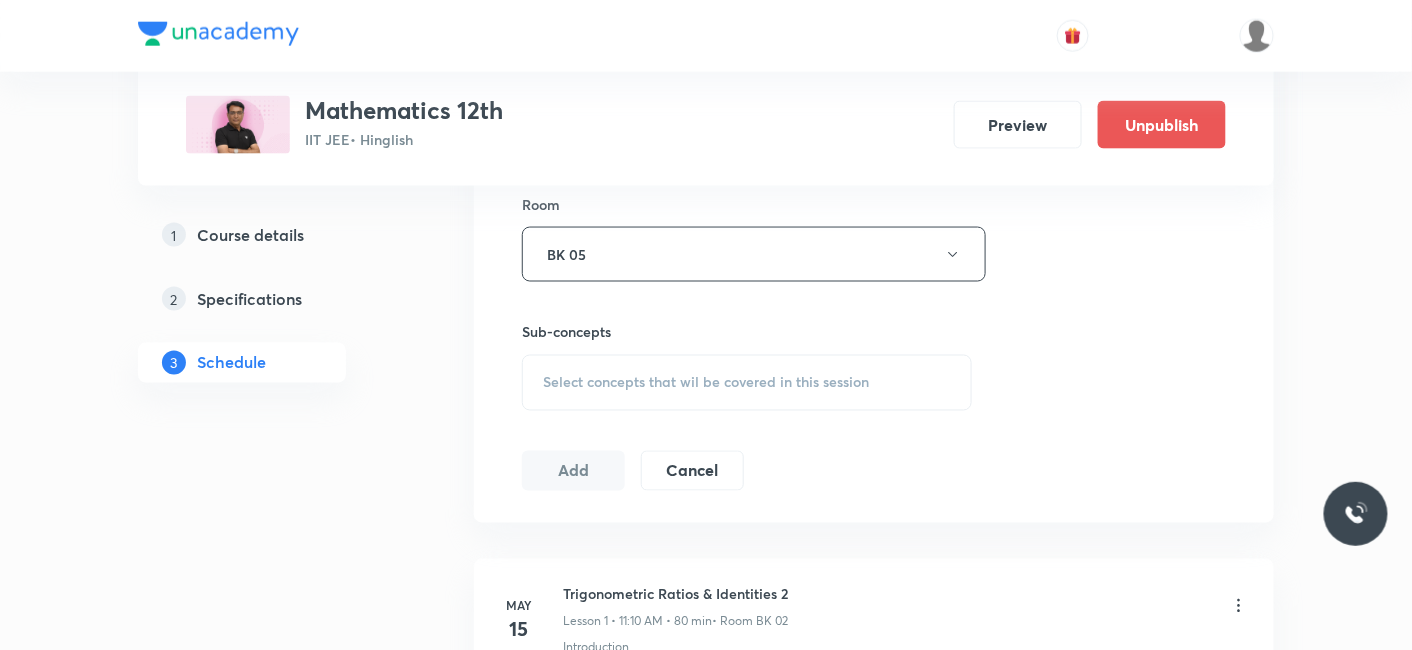 scroll, scrollTop: 1000, scrollLeft: 0, axis: vertical 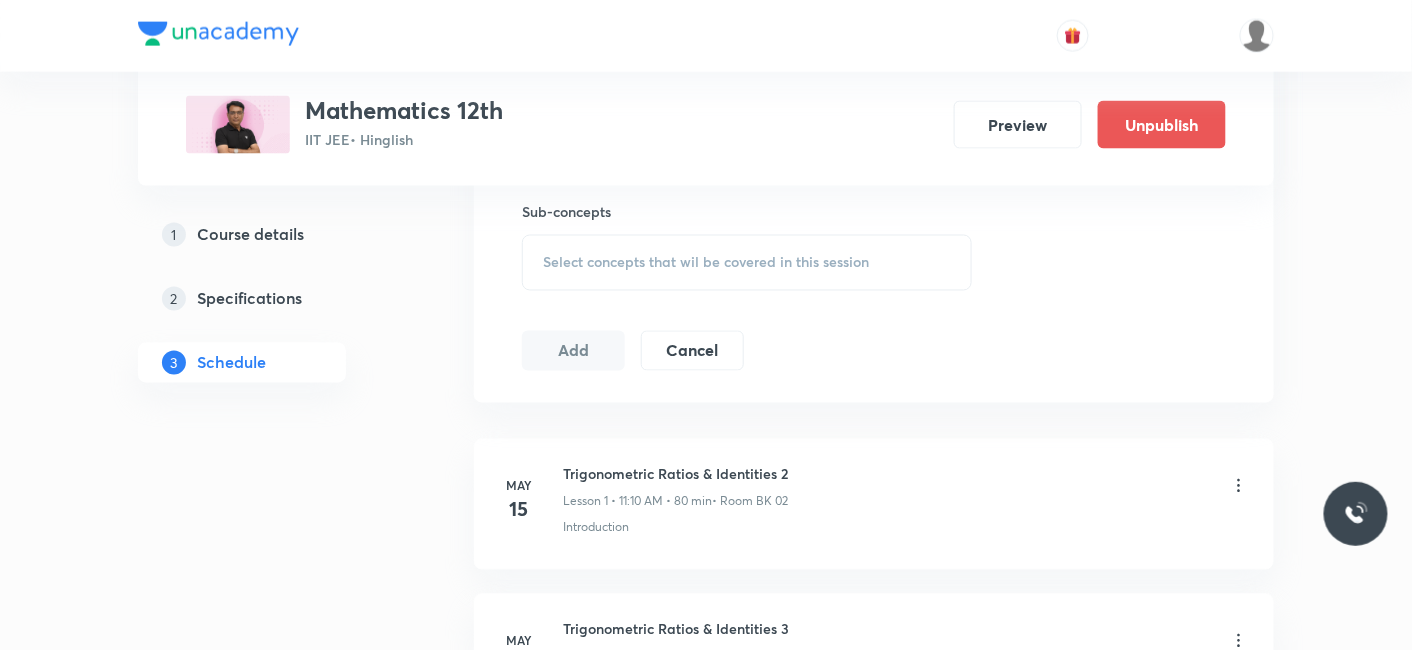 click on "Select concepts that wil be covered in this session" at bounding box center (747, 263) 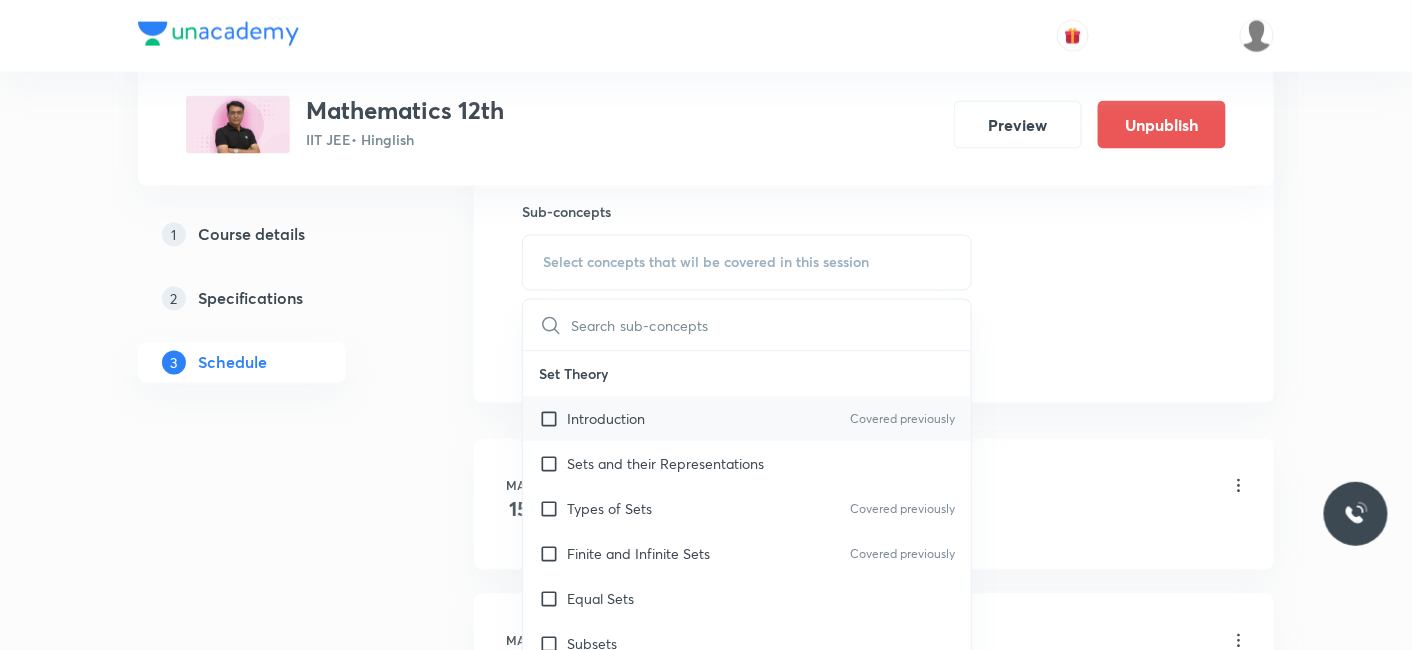 click on "Introduction" at bounding box center [606, 419] 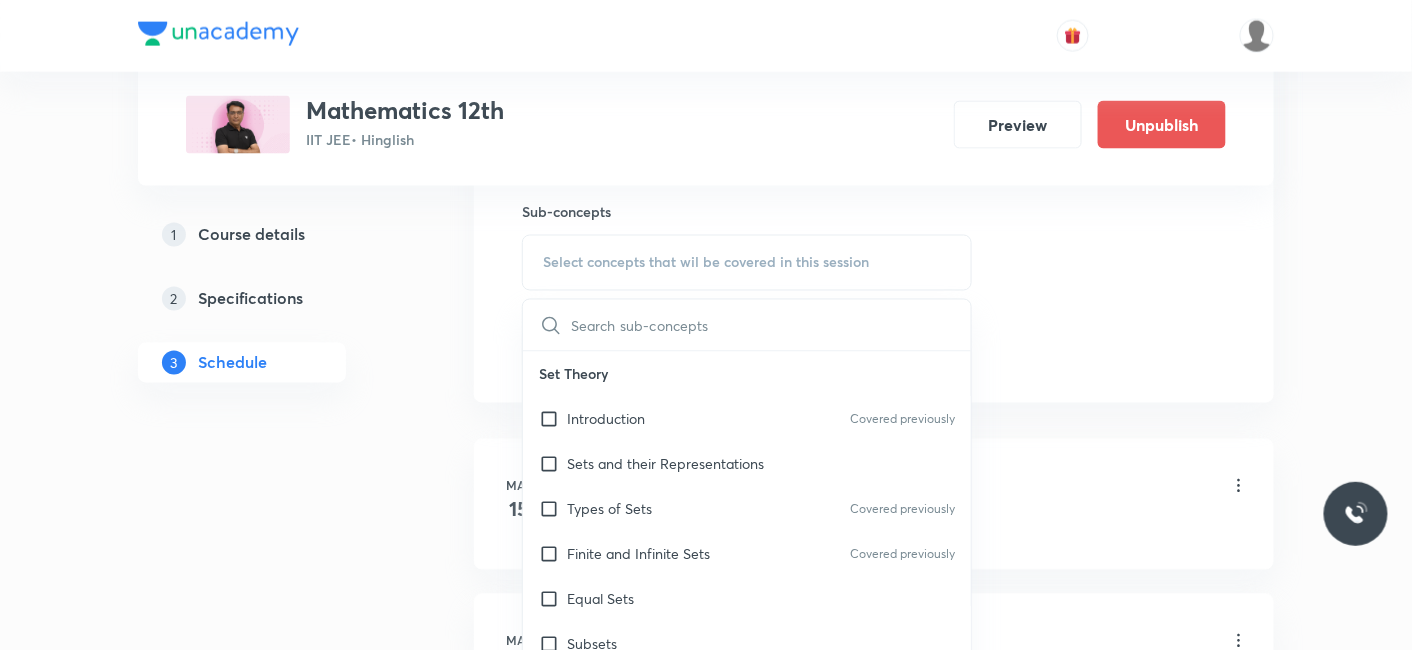 checkbox on "true" 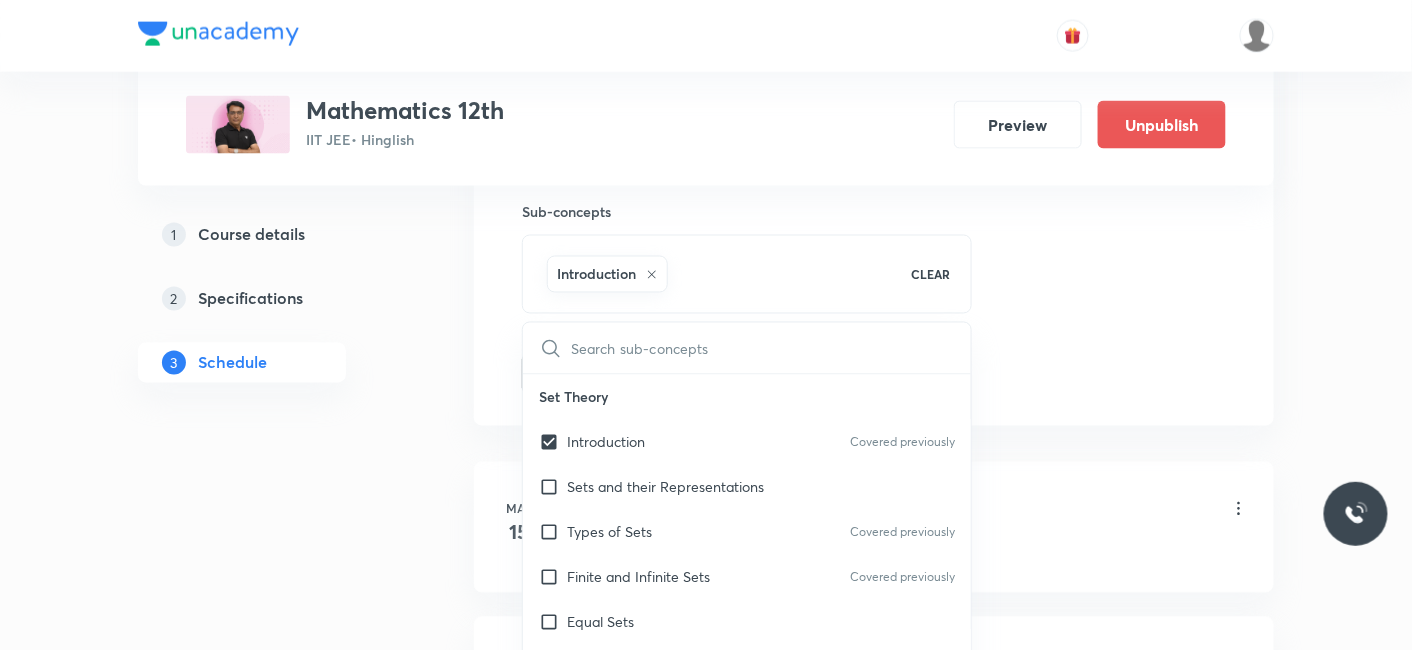 click on "1 Course details 2 Specifications 3 Schedule" at bounding box center [274, 3529] 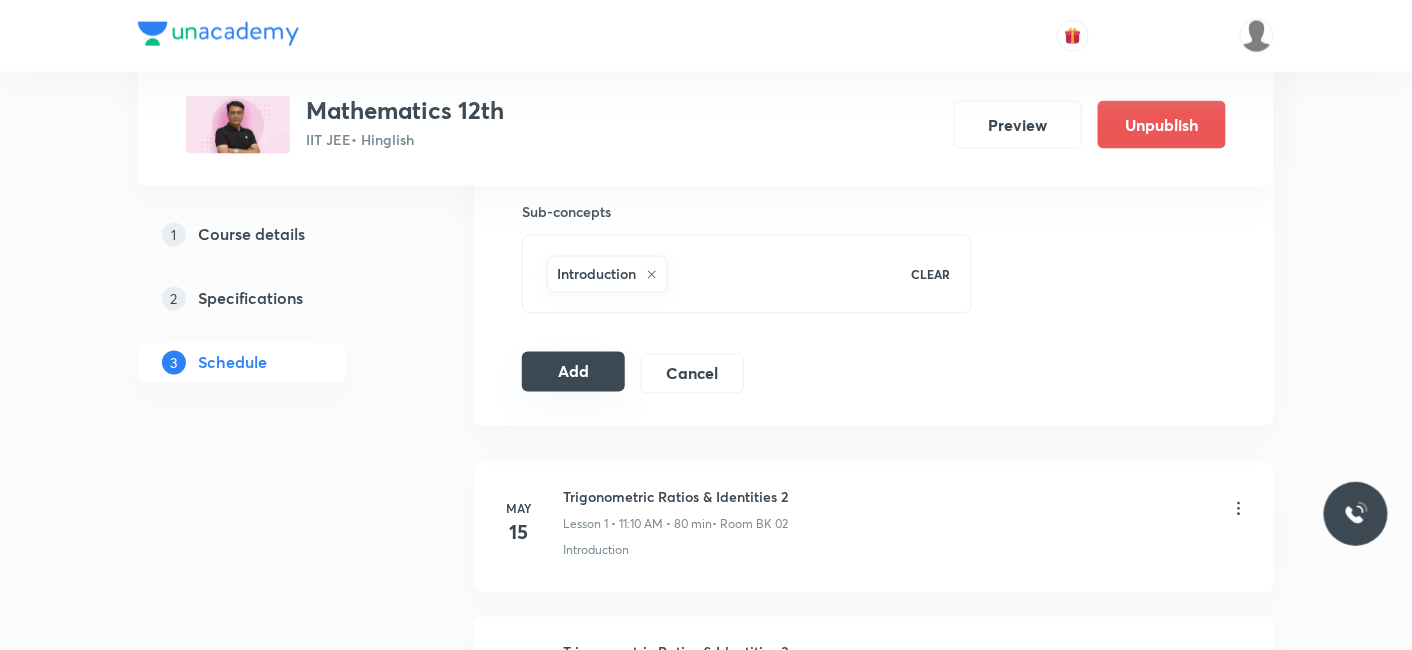 click on "Add" at bounding box center [573, 372] 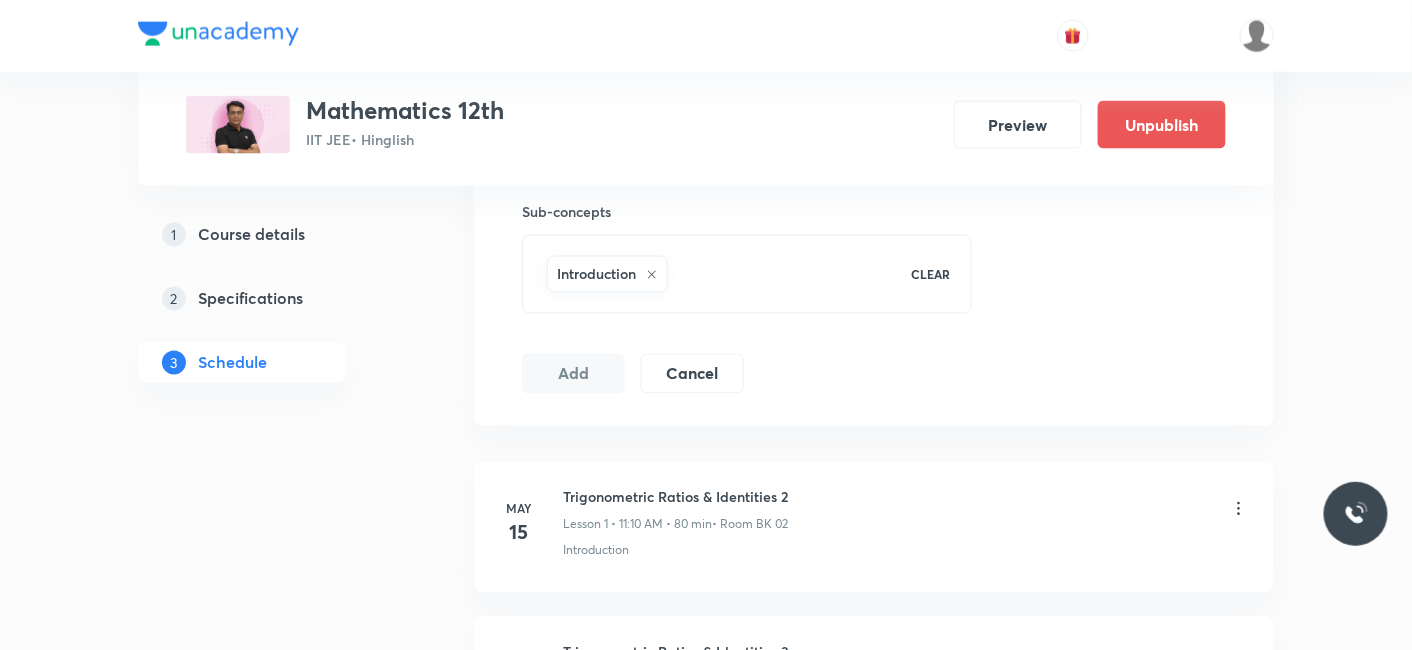 type 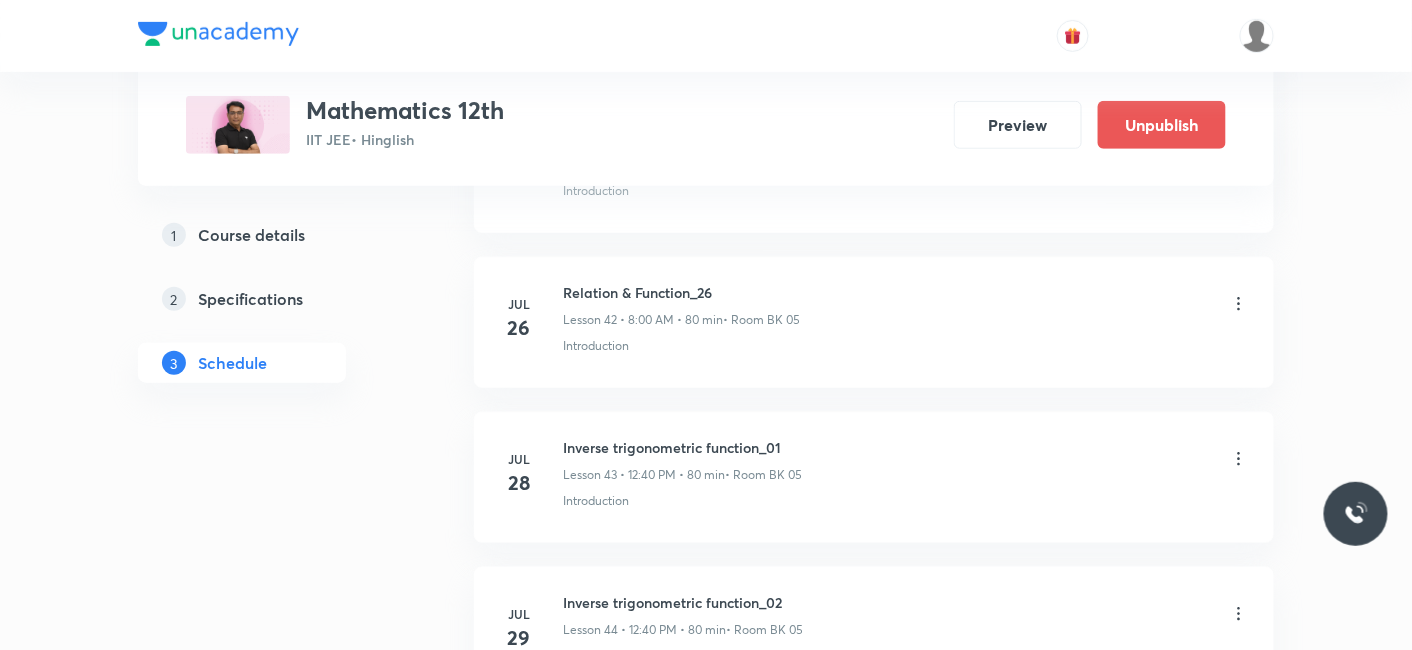 scroll, scrollTop: 8076, scrollLeft: 0, axis: vertical 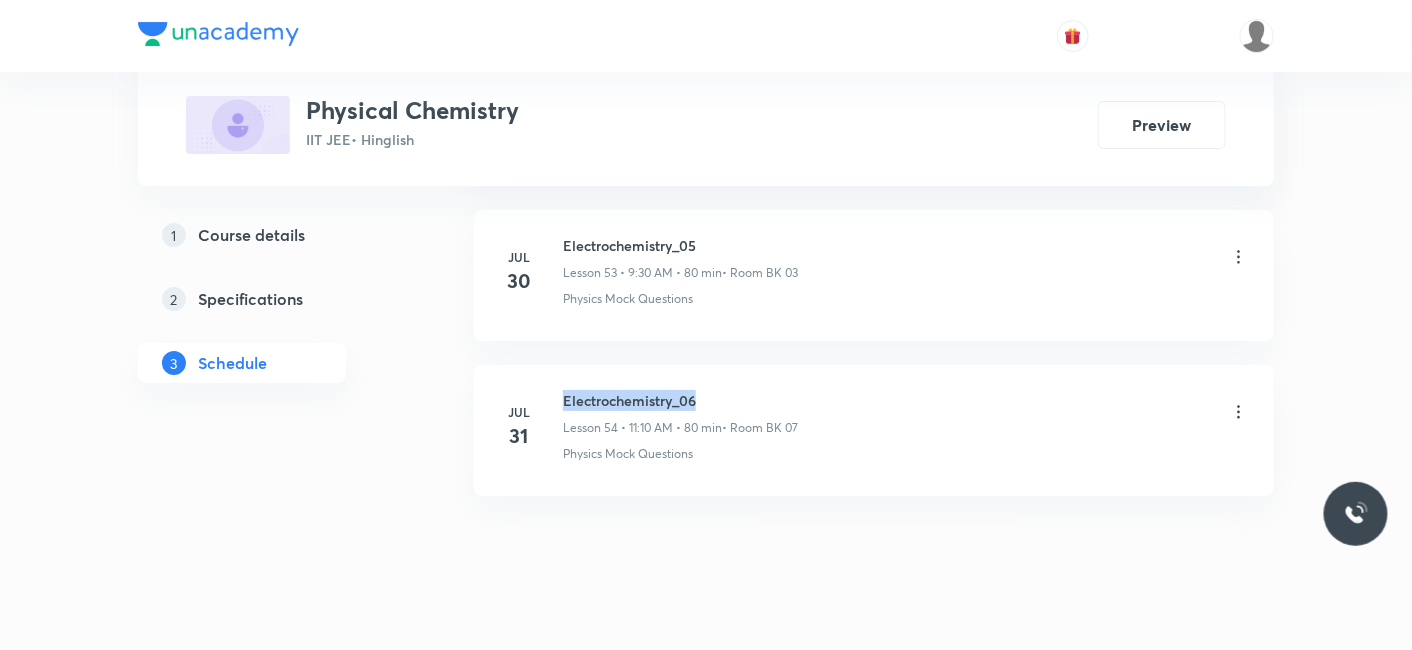 drag, startPoint x: 560, startPoint y: 363, endPoint x: 708, endPoint y: 367, distance: 148.05405 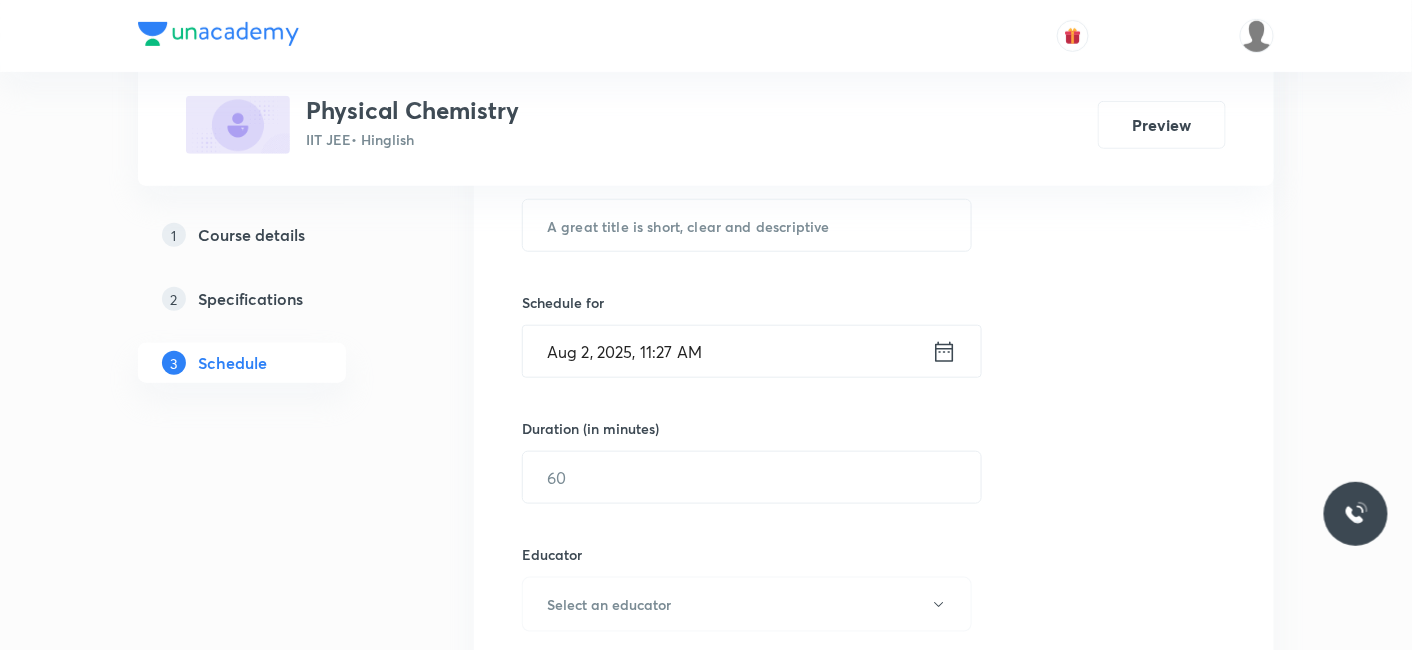 scroll, scrollTop: 0, scrollLeft: 0, axis: both 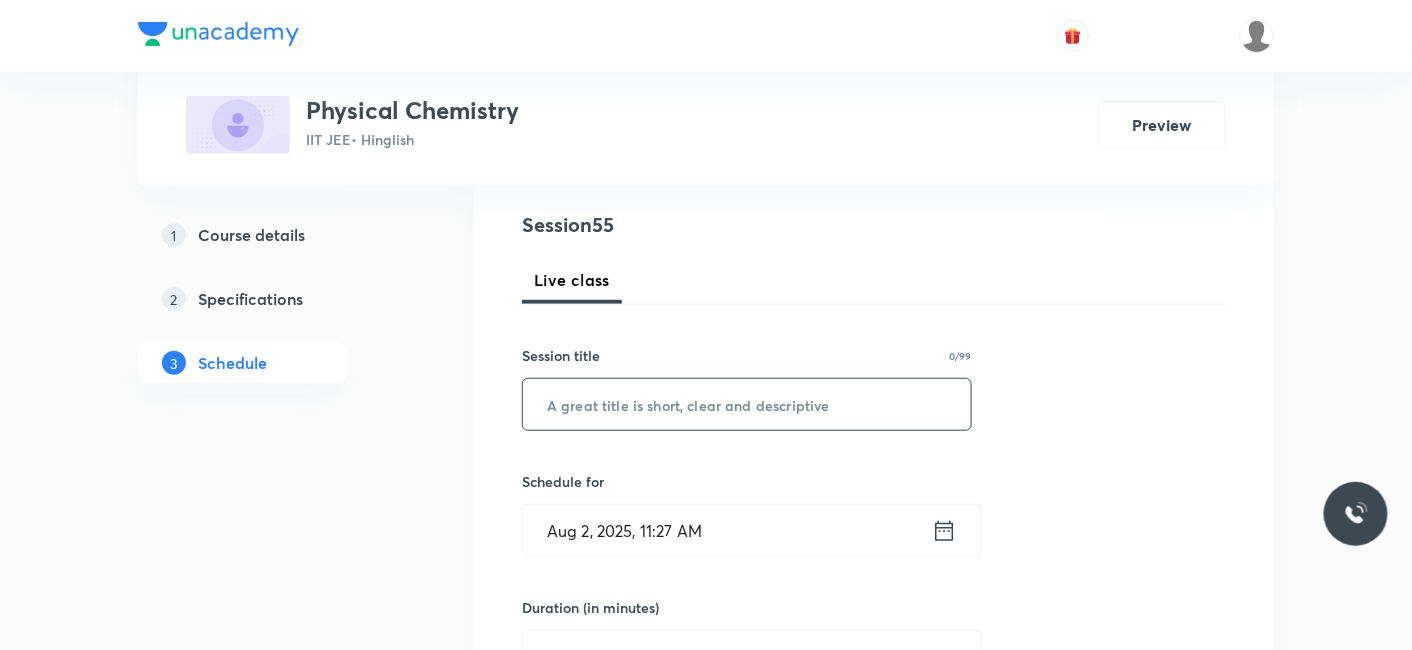 click at bounding box center (747, 404) 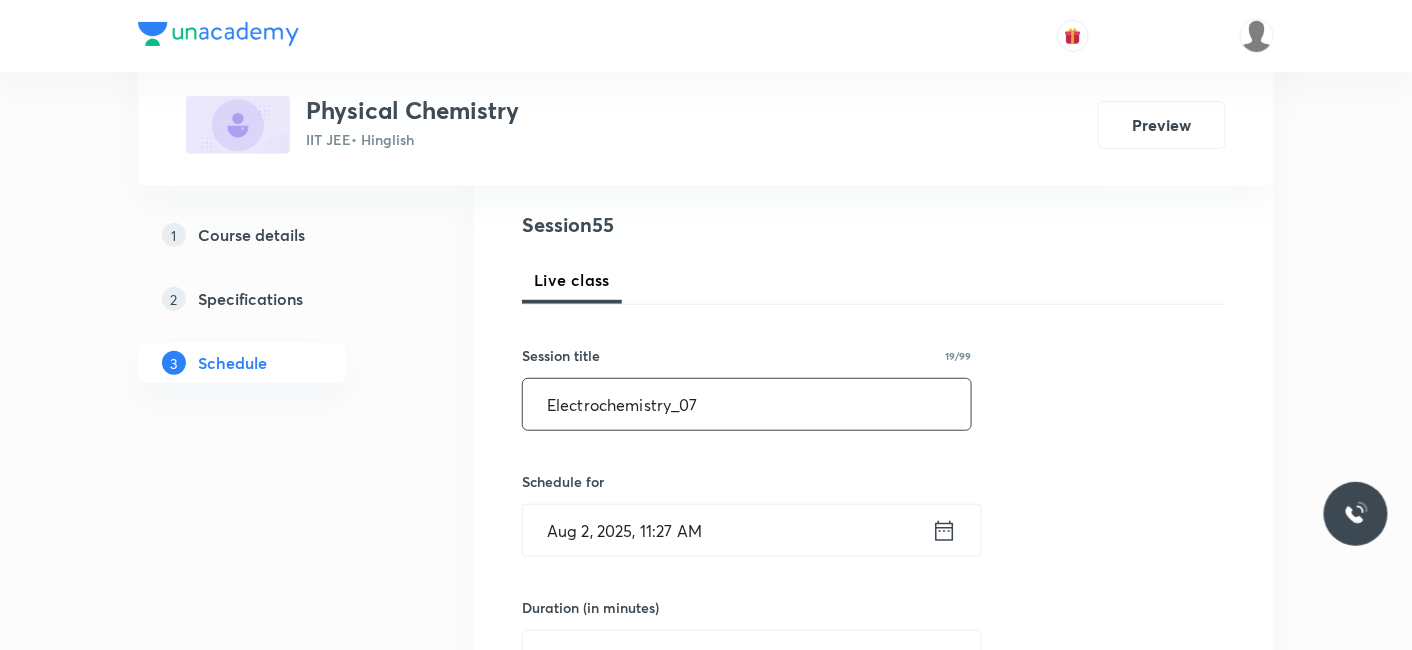 type on "Electrochemistry_07" 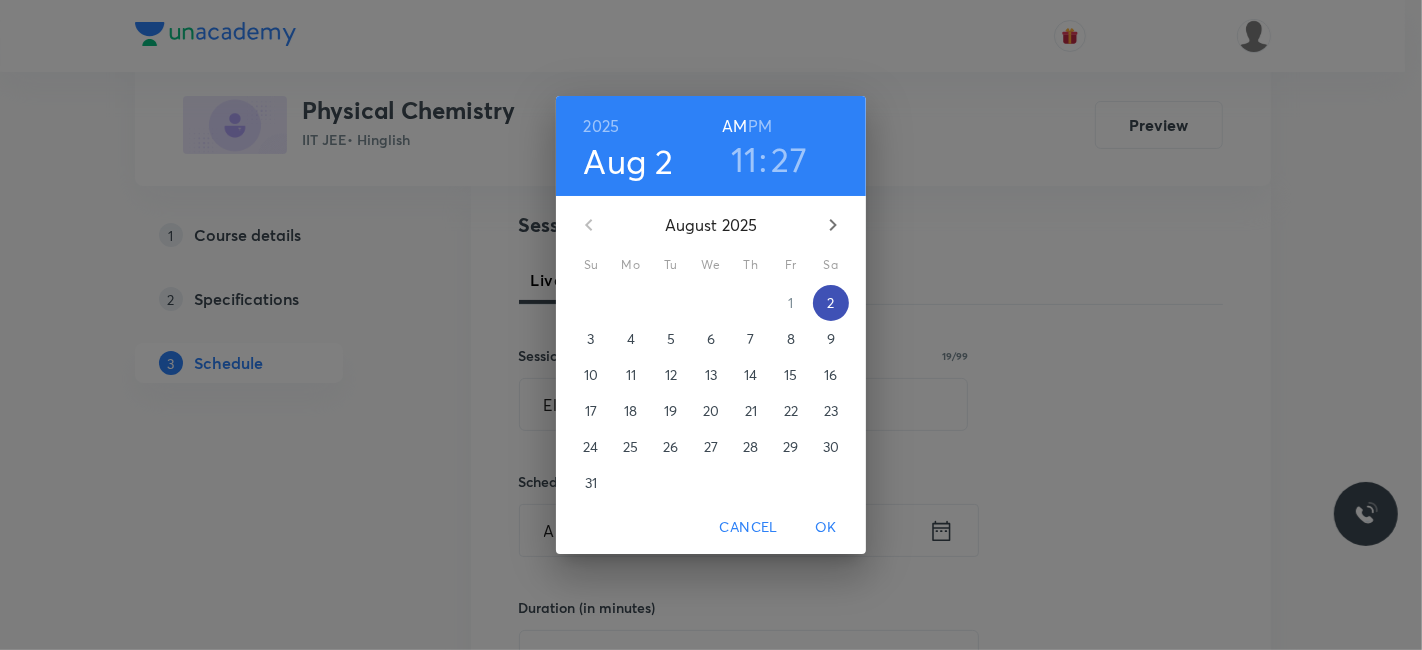 click on "2" at bounding box center (831, 303) 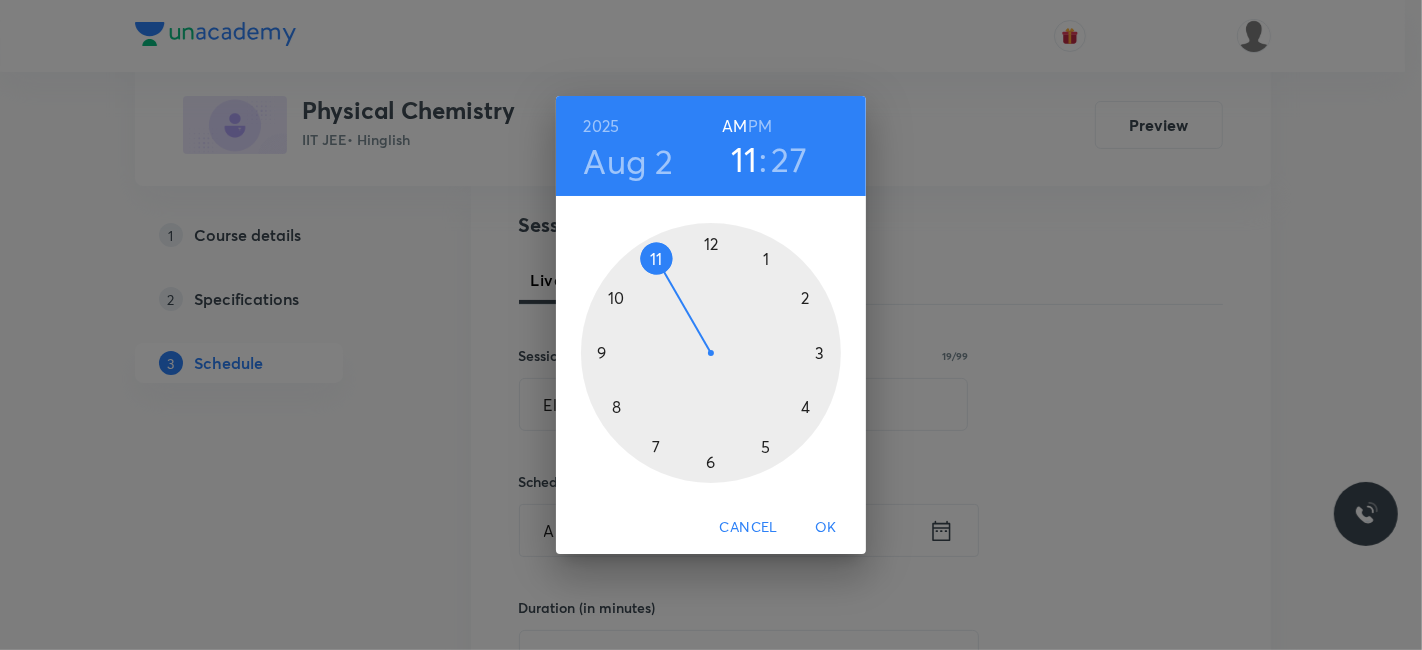 click at bounding box center [711, 353] 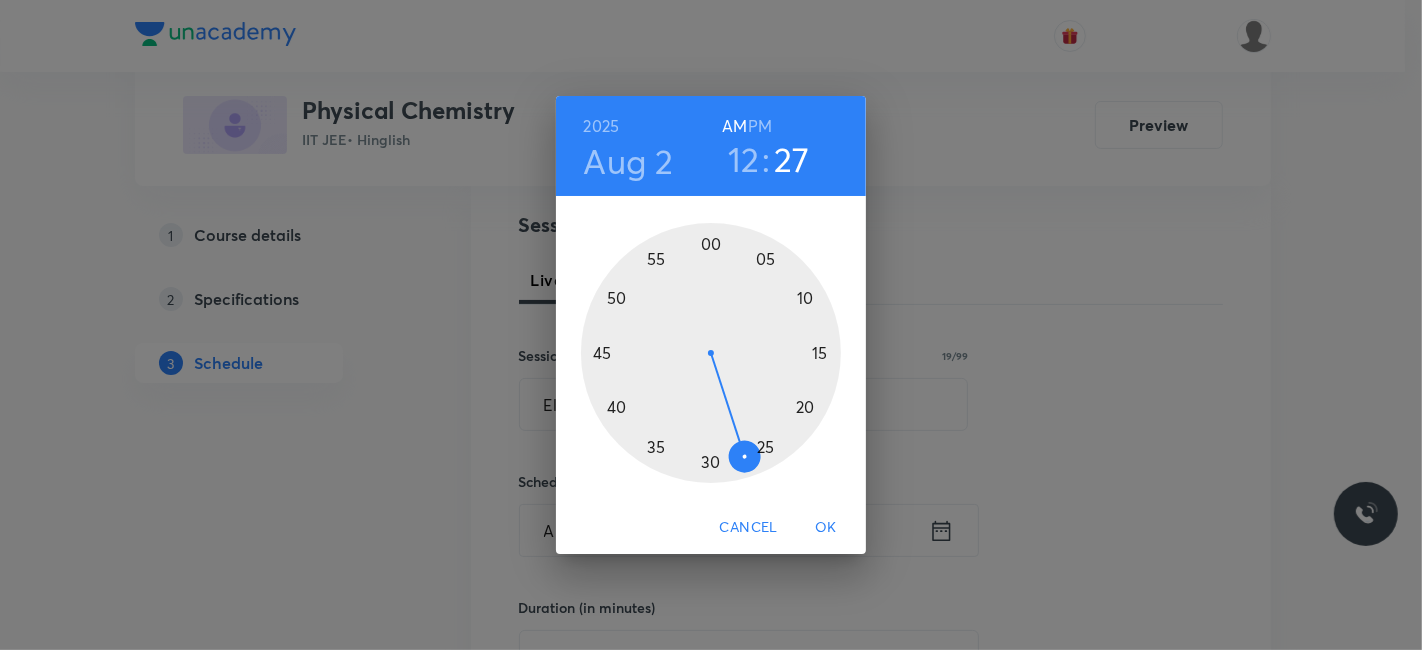 click at bounding box center [711, 353] 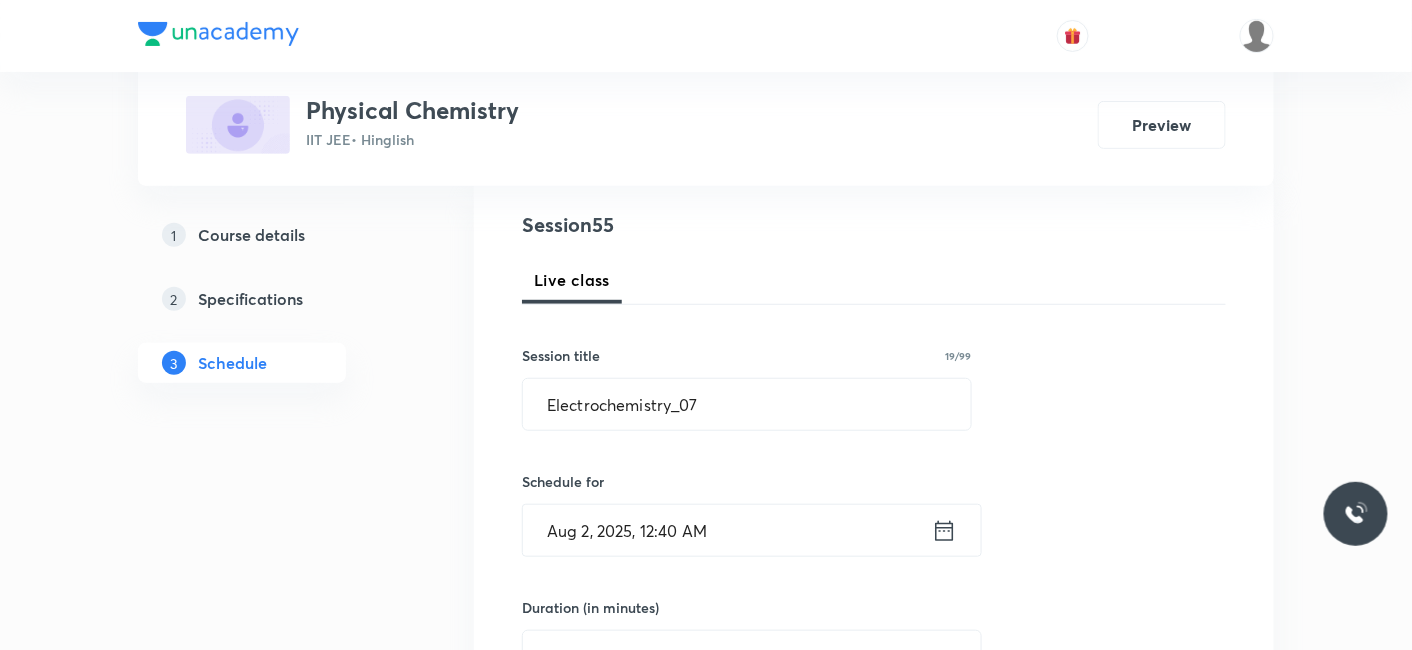 click on "Aug 2, 2025, 12:40 AM" at bounding box center [727, 530] 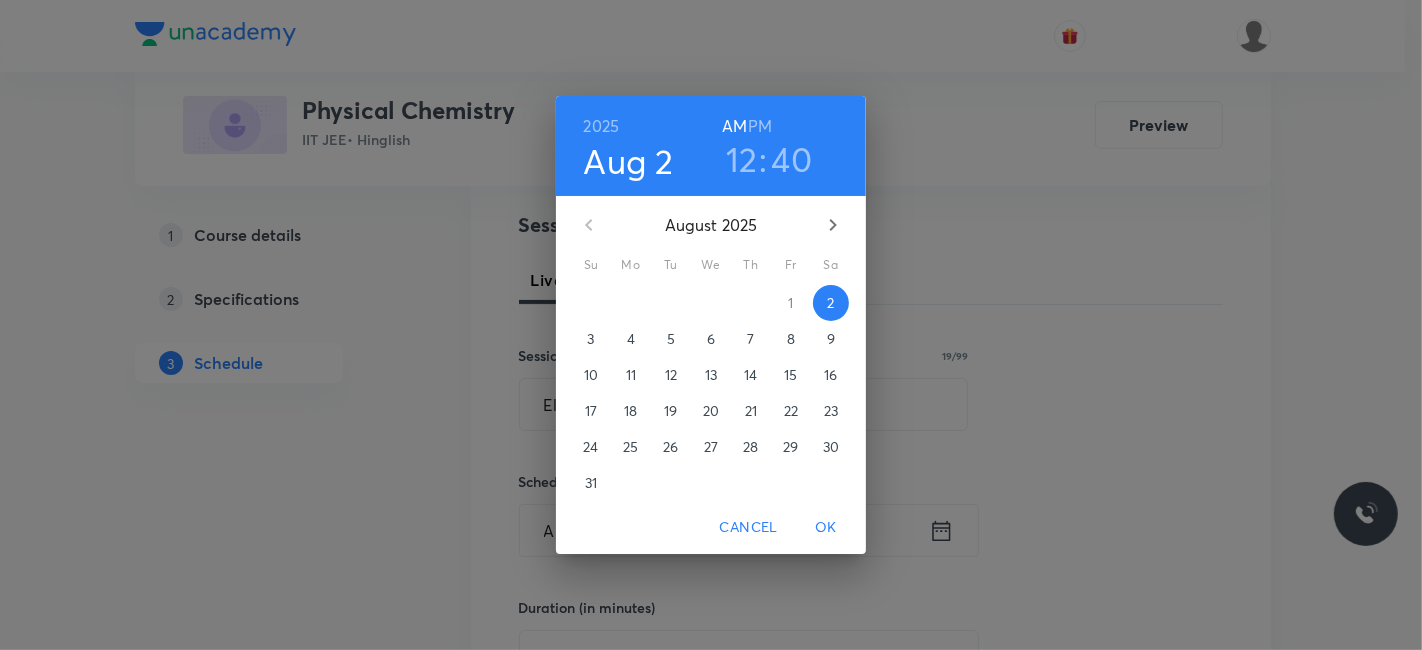 click on "PM" at bounding box center (760, 126) 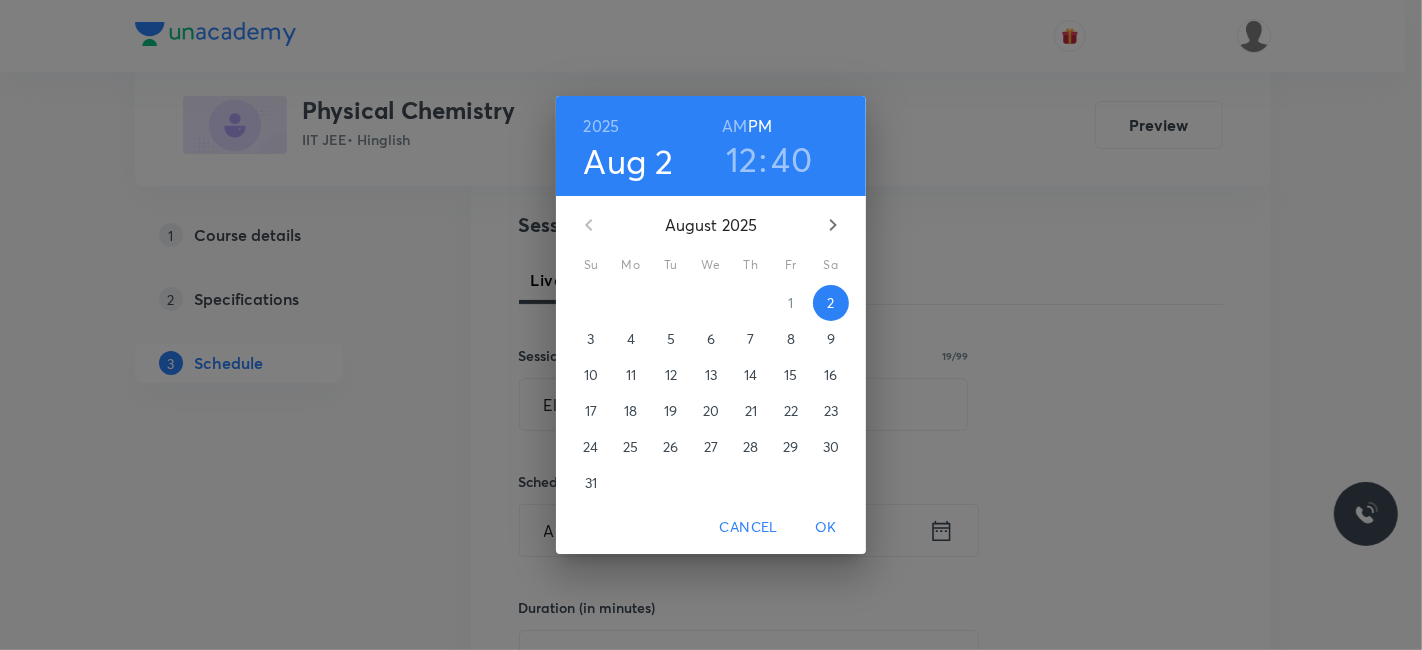 click on "OK" at bounding box center [826, 527] 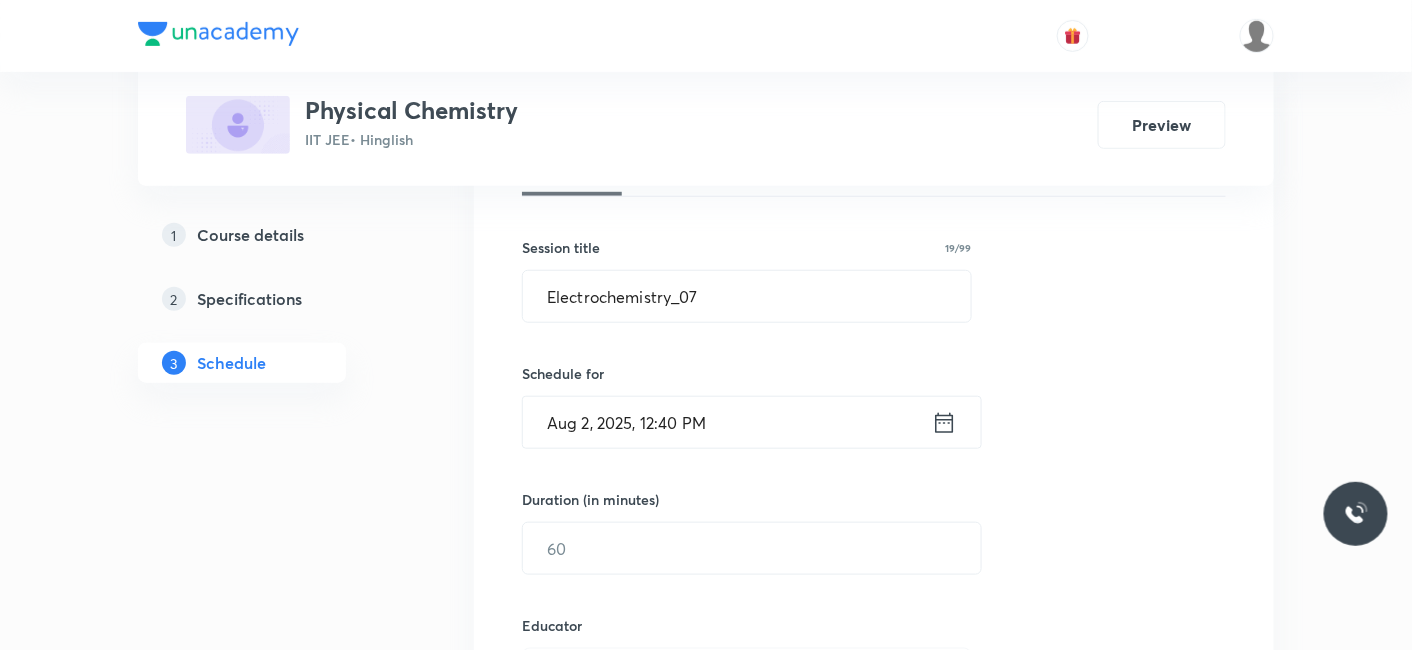 scroll, scrollTop: 333, scrollLeft: 0, axis: vertical 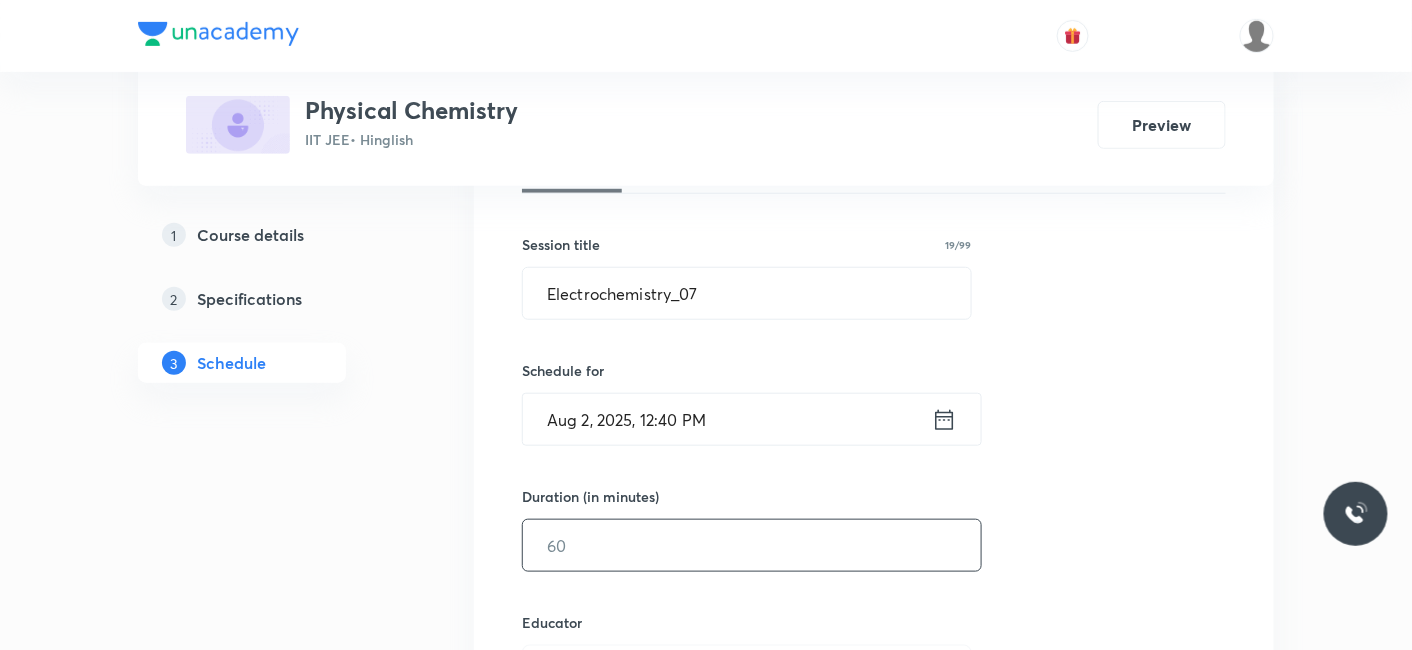 click at bounding box center (752, 545) 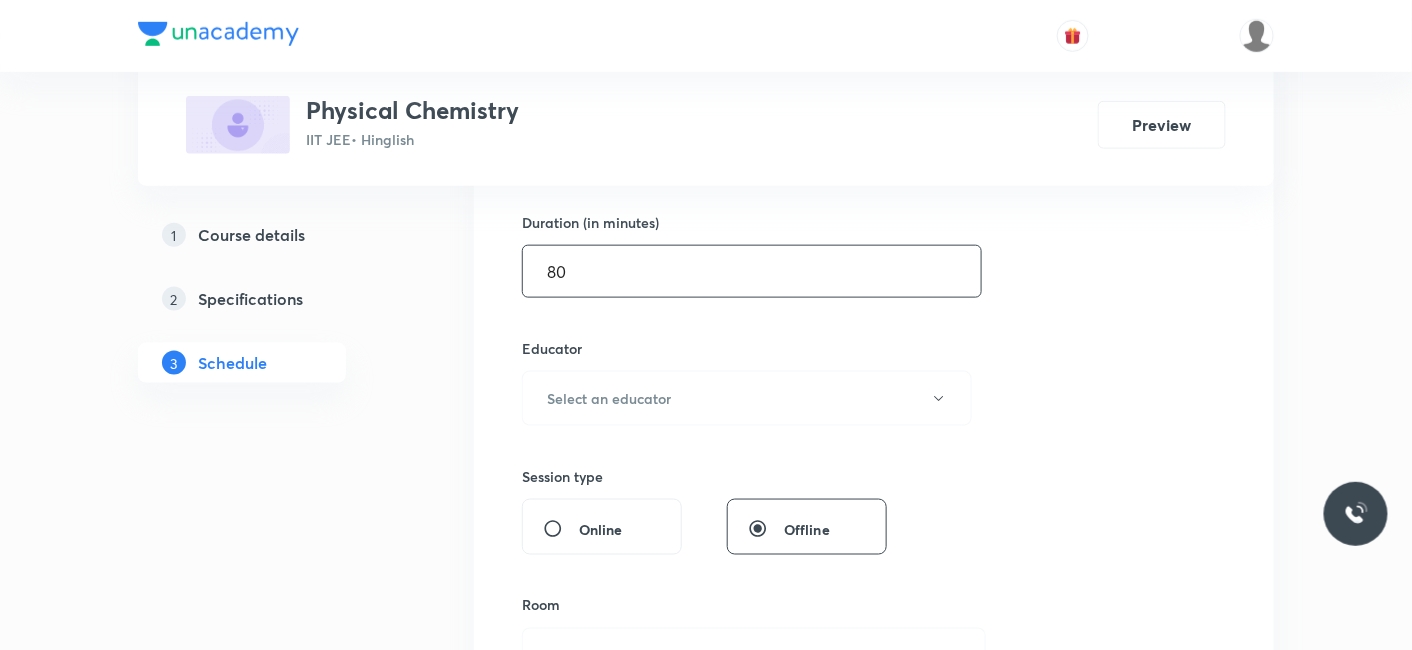 scroll, scrollTop: 666, scrollLeft: 0, axis: vertical 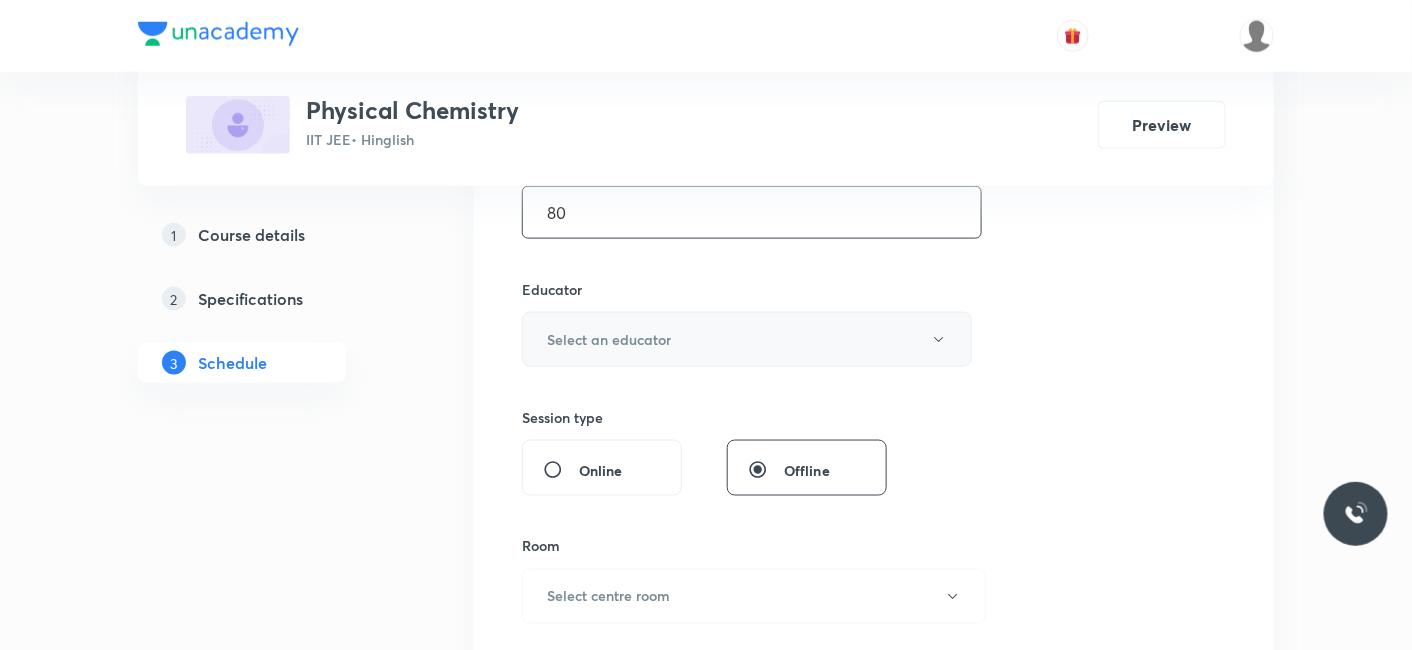 type on "80" 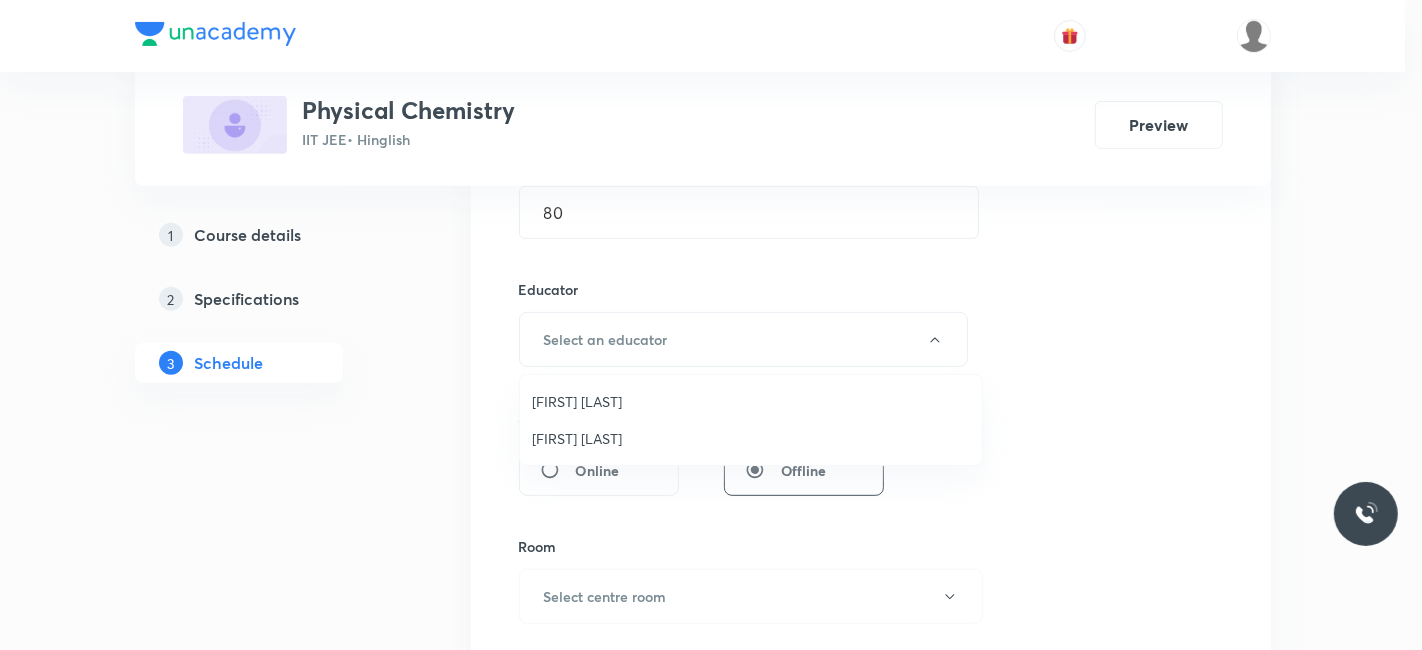 click on "[FIRST] [LAST]" at bounding box center [751, 401] 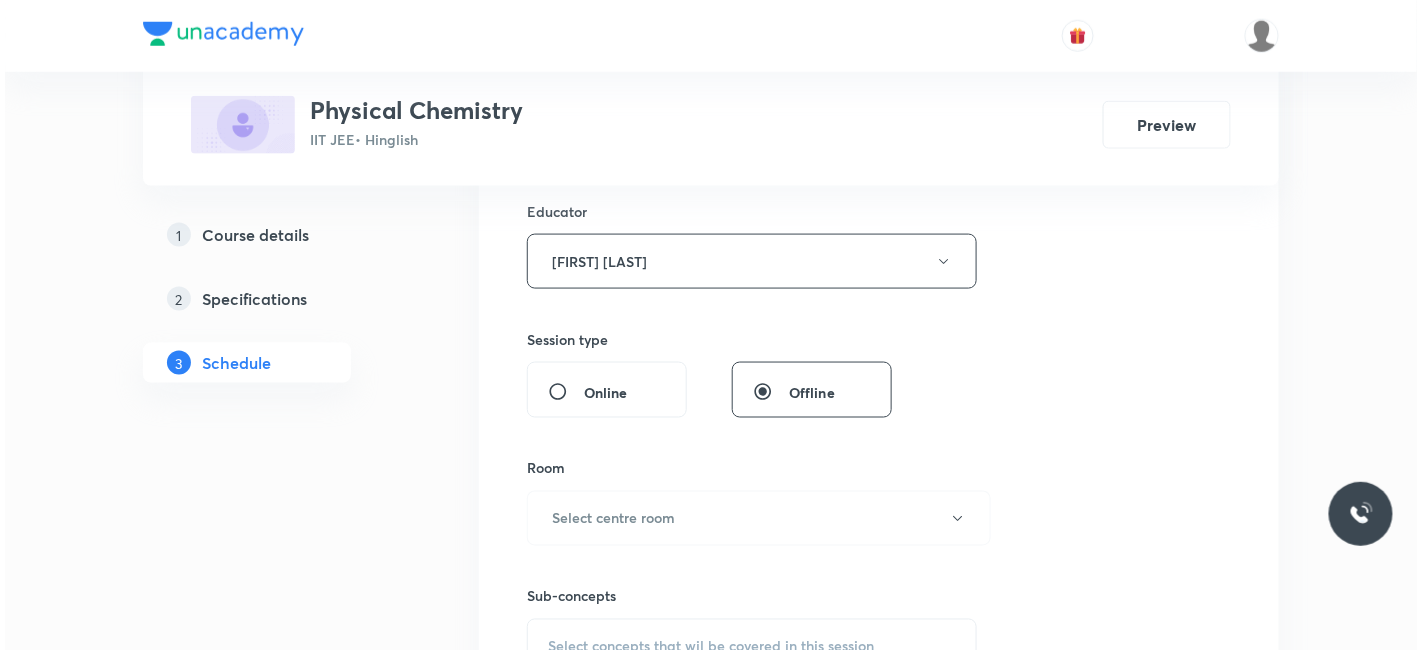 scroll, scrollTop: 777, scrollLeft: 0, axis: vertical 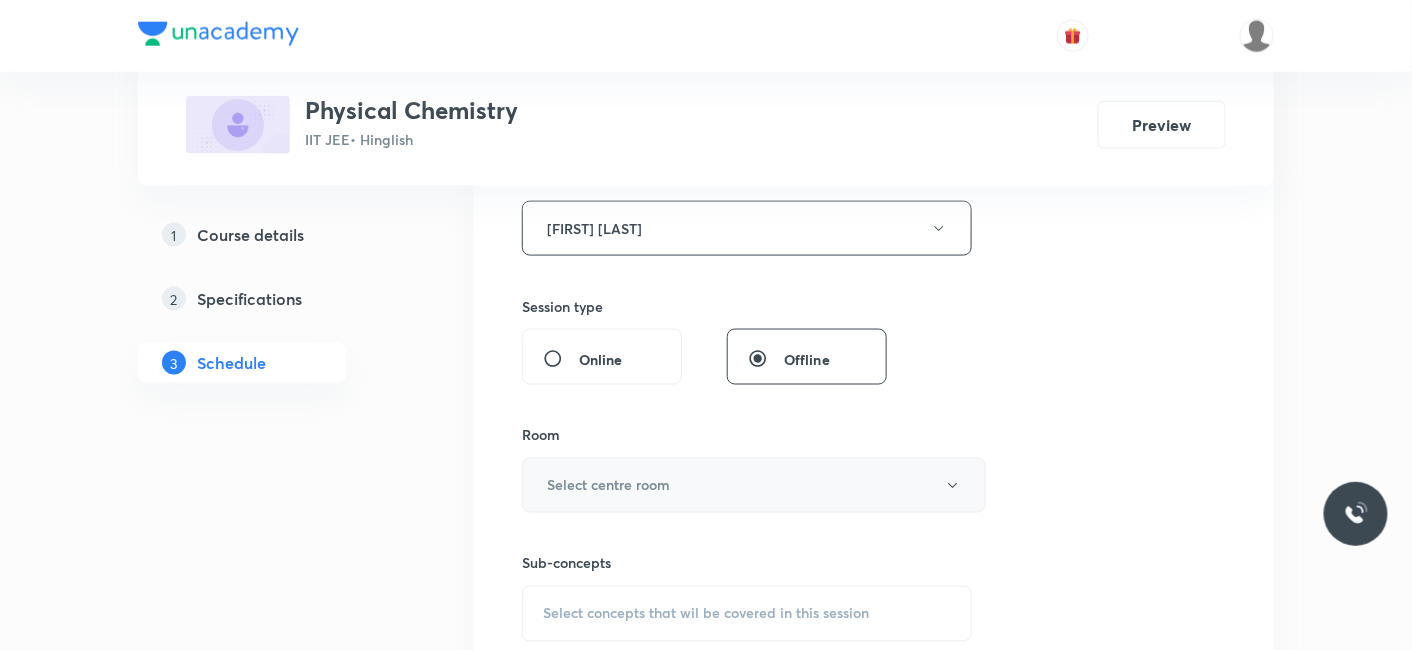 click on "Select centre room" at bounding box center (608, 485) 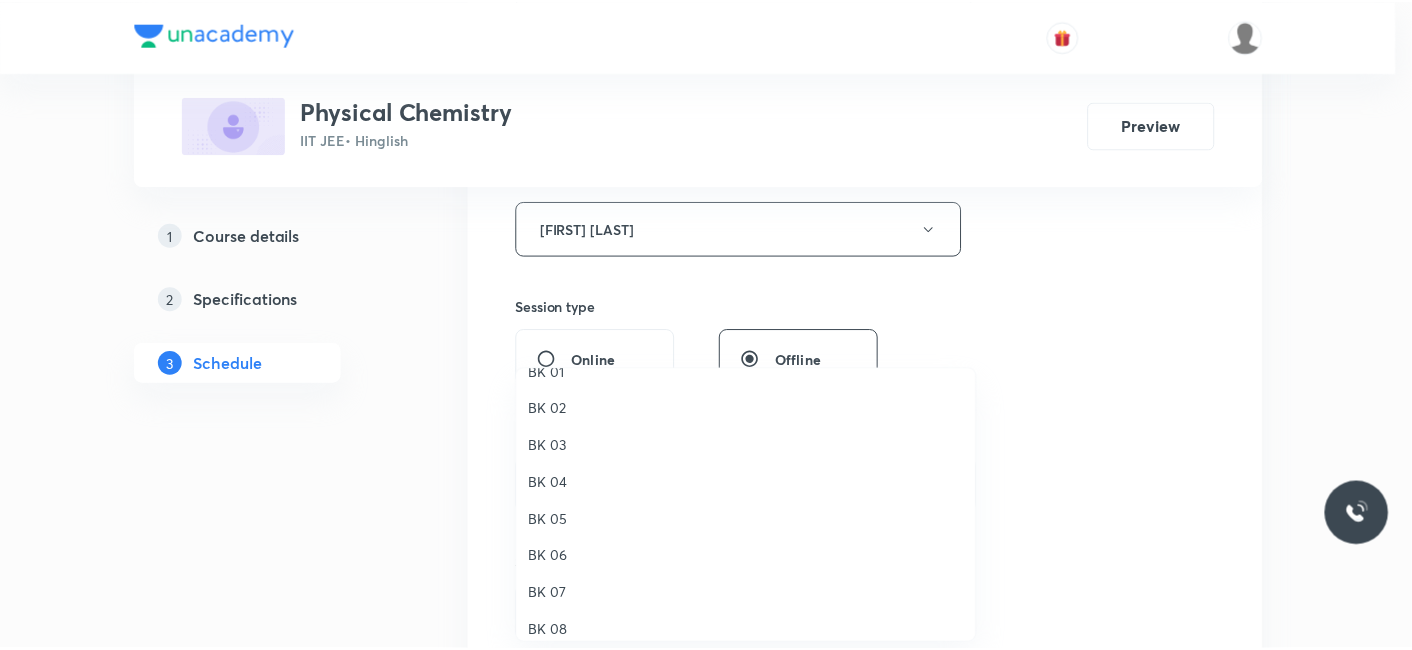 scroll, scrollTop: 37, scrollLeft: 0, axis: vertical 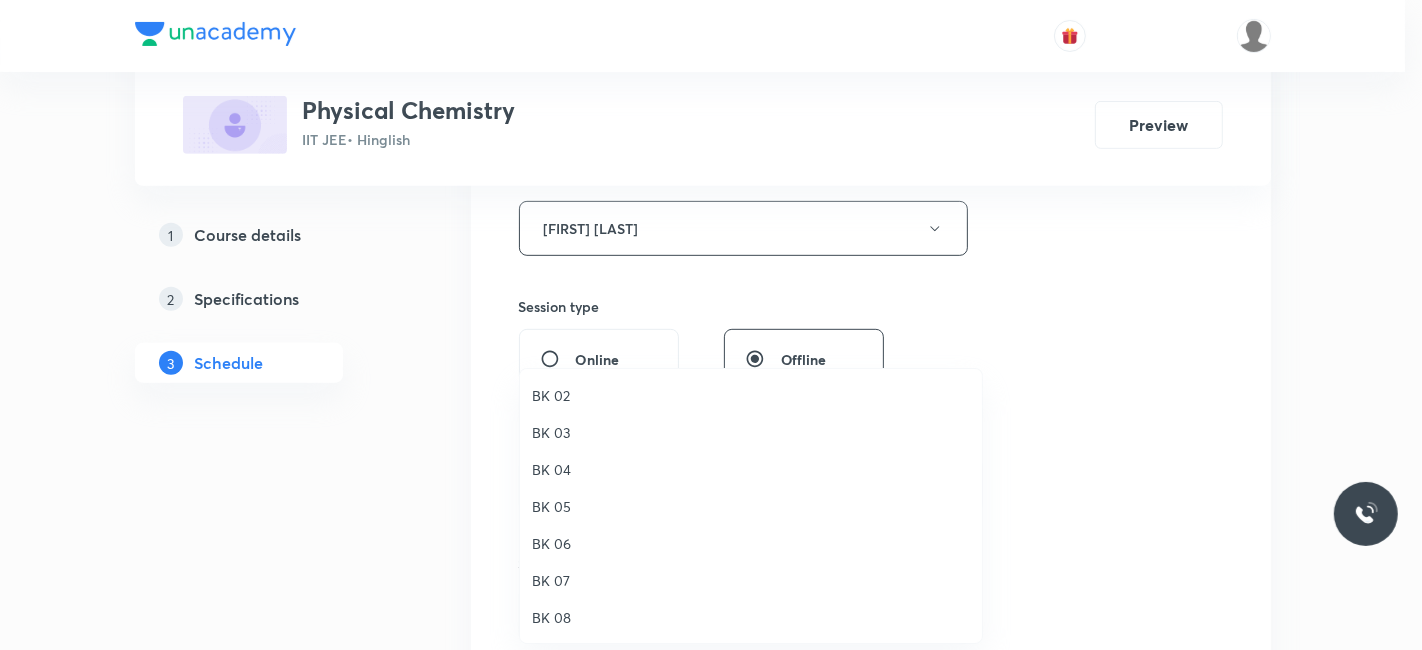 click on "BK 07" at bounding box center (751, 580) 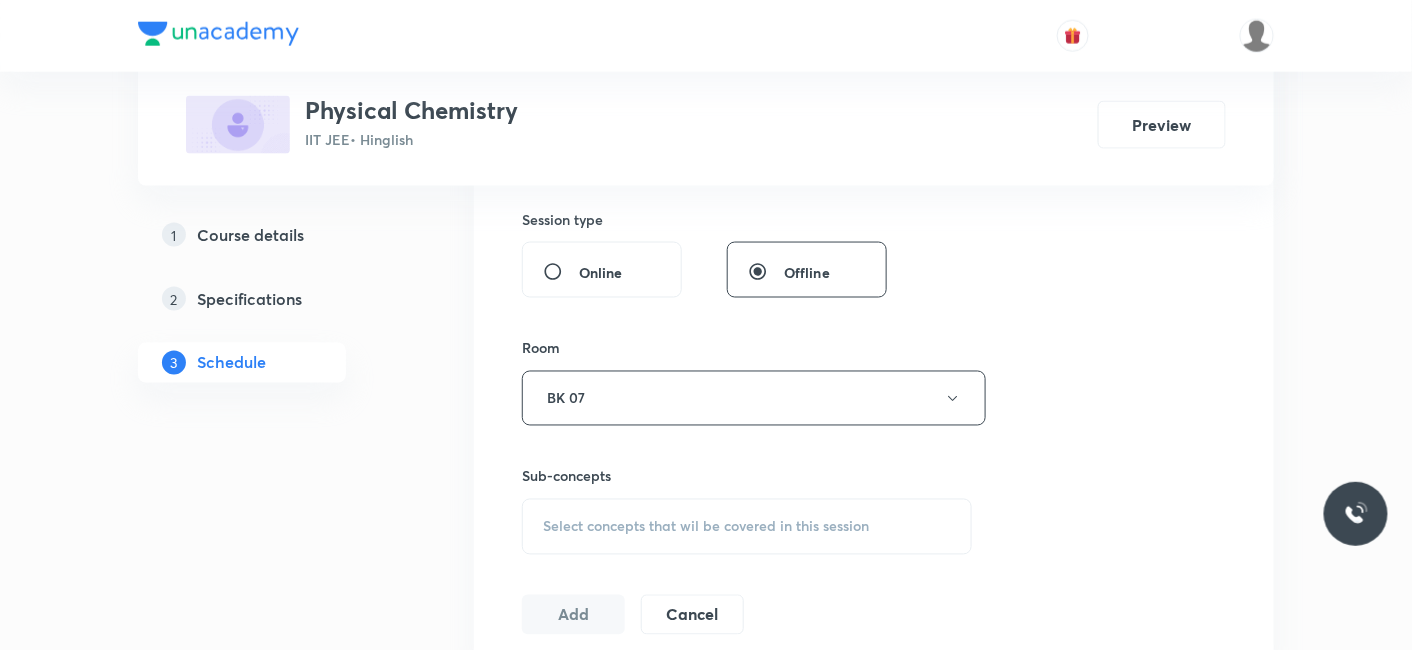 scroll, scrollTop: 1000, scrollLeft: 0, axis: vertical 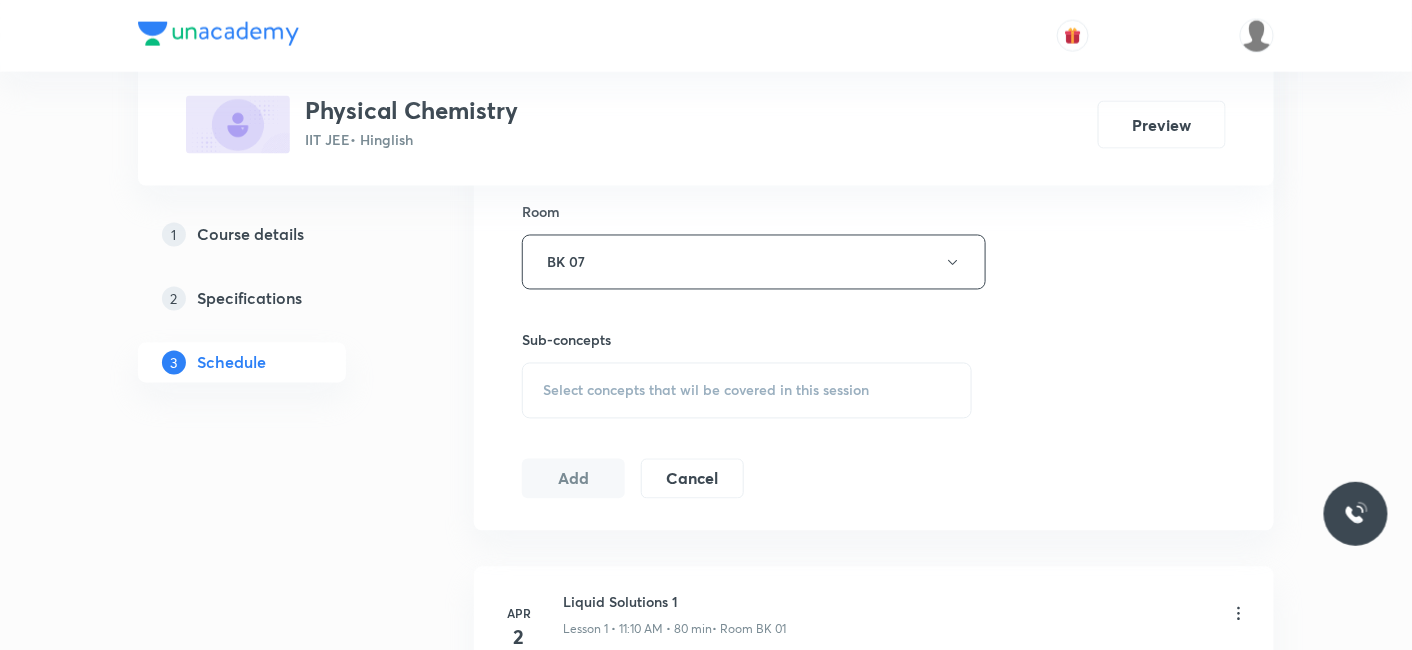 click on "Select concepts that wil be covered in this session" at bounding box center [747, 391] 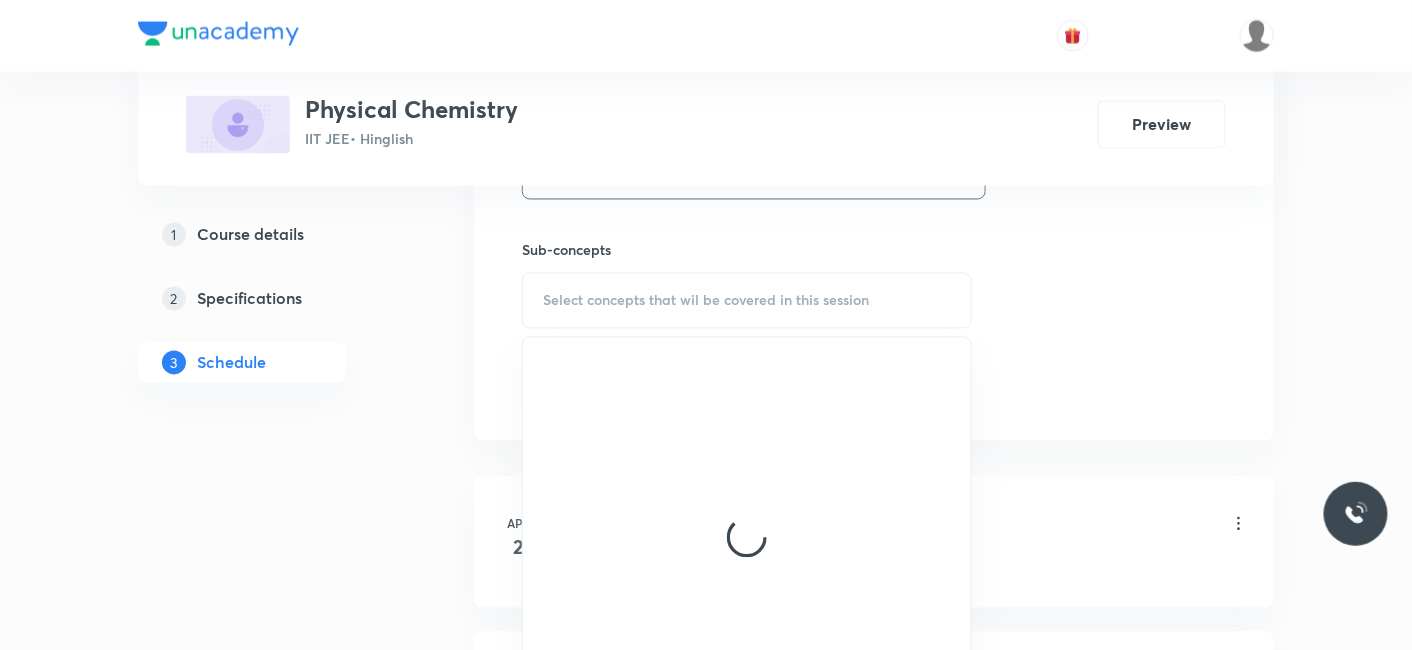 scroll, scrollTop: 1111, scrollLeft: 0, axis: vertical 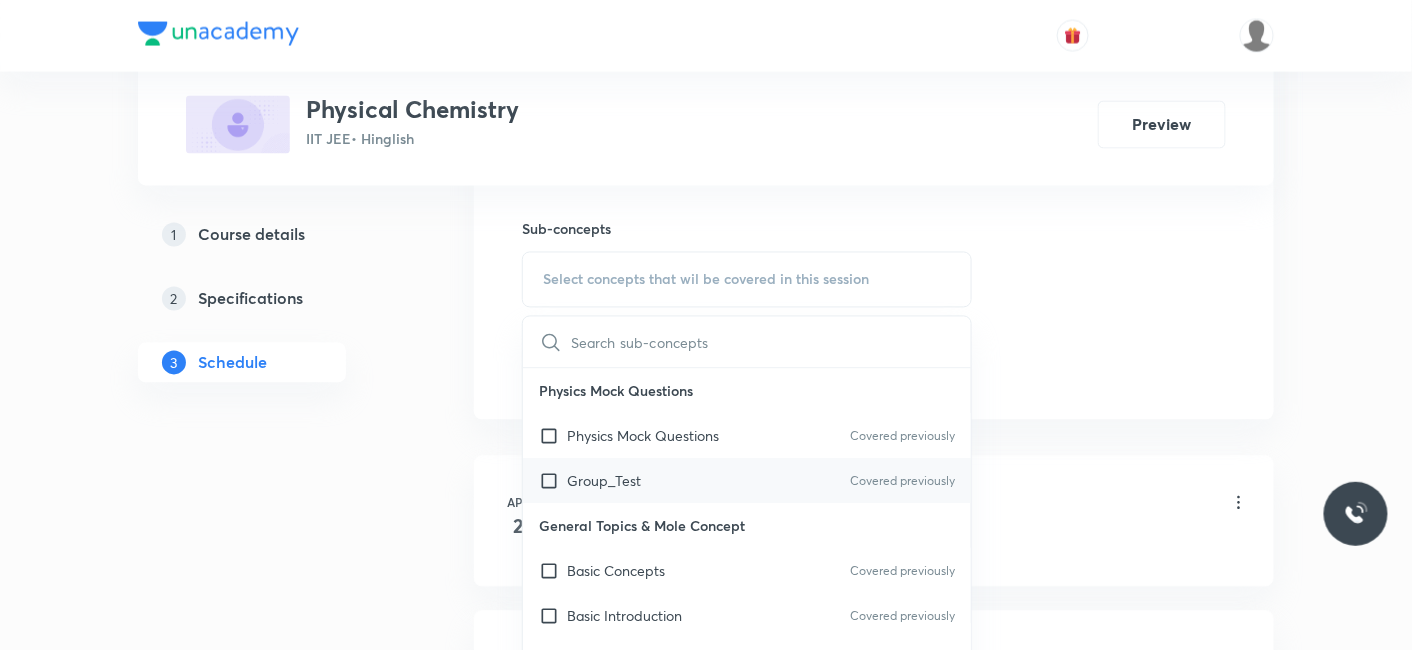 click on "Group_Test" at bounding box center [604, 481] 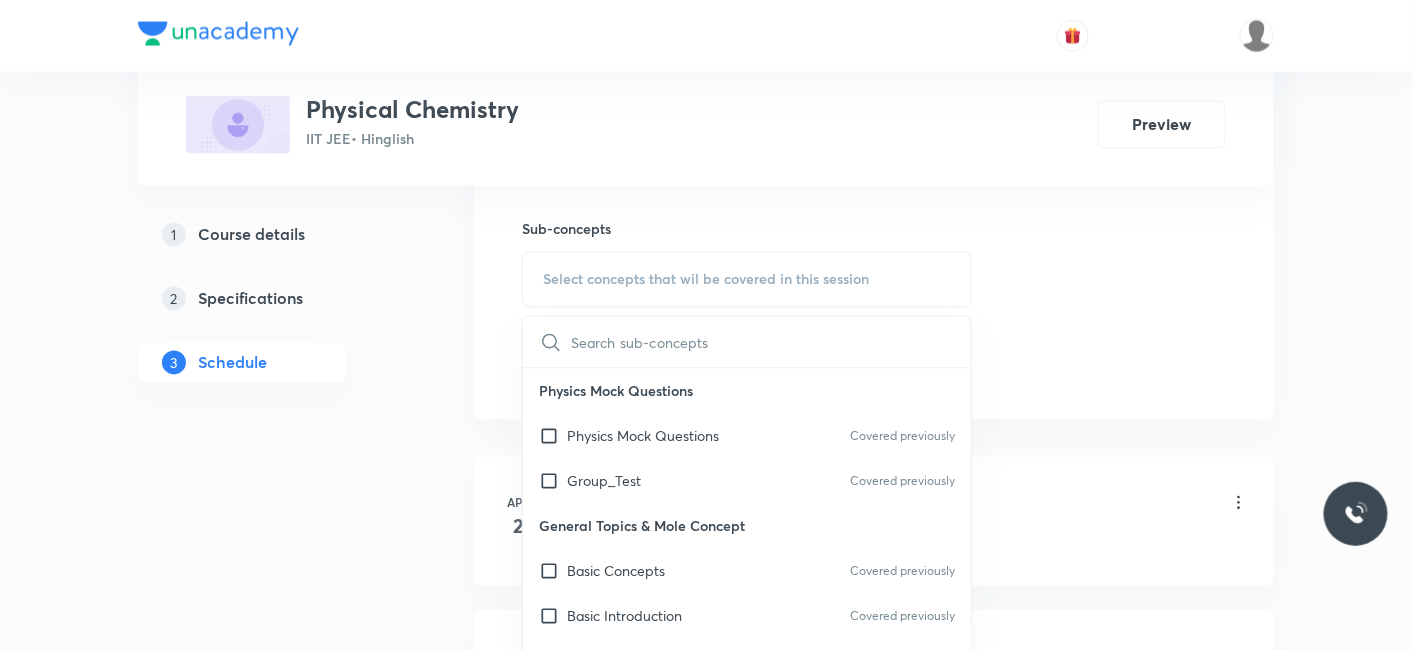 checkbox on "true" 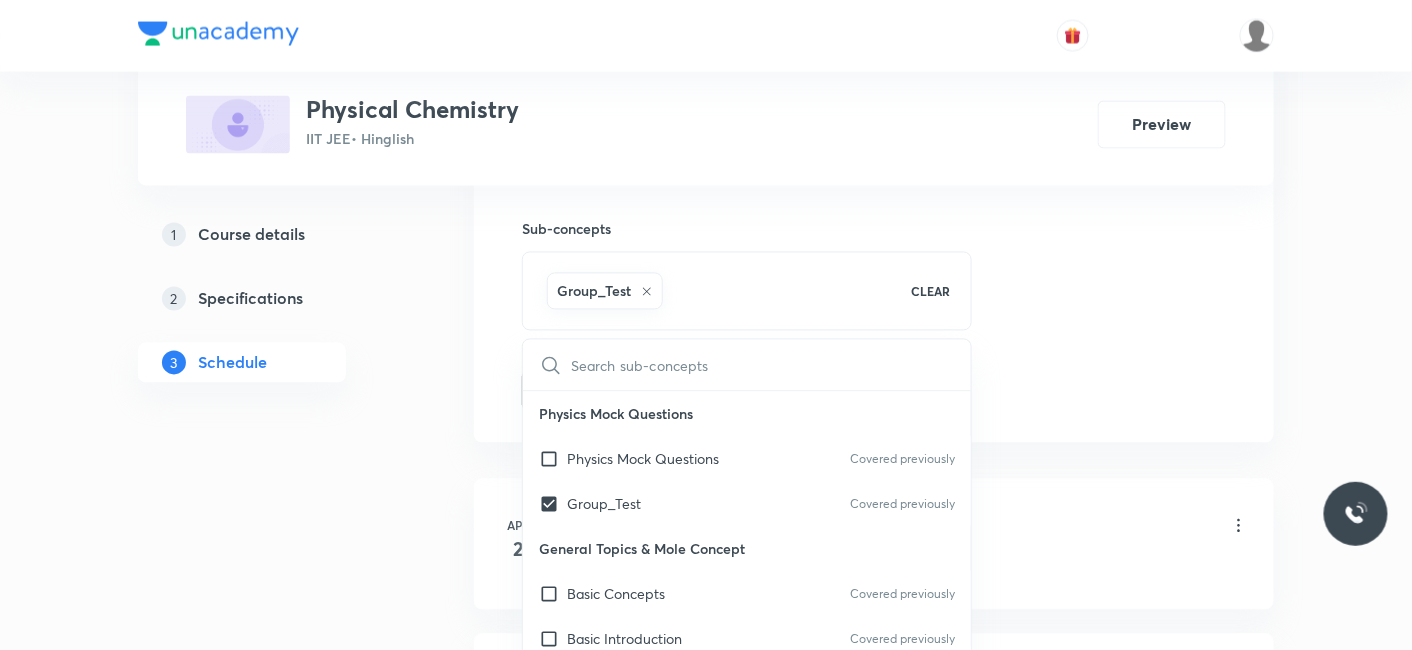 click on "Plus Courses Physical Chemistry IIT JEE  • Hinglish Preview 1 Course details 2 Specifications 3 Schedule Schedule 54  classes Session  55 Live class Session title 19/99 Electrochemistry_07 ​ Schedule for Aug 2, 2025, 12:40 PM ​ Duration (in minutes) 80 ​ Educator [FIRST] [LAST]   Session type Online Offline Room BK 07 Sub-concepts Group_Test CLEAR ​ Physics Mock Questions Physics Mock Questions Covered previously Group_Test Covered previously General Topics & Mole Concept Basic Concepts Covered previously Basic Introduction Covered previously Percentage Composition Stoichiometry Covered previously Principle of Atom Conservation (POAC) Relation between Stoichiometric Quantities Application of Mole Concept: Gravimetric Analysis Different Laws Formula and Composition Concentration Terms Some basic concepts of Chemistry Atomic Structure Discovery Of Electron Some Prerequisites of Physics Discovery Of Protons And Neutrons Atomic Models and Theories  Representation Of Atom With Electrons And Neutrons Add" at bounding box center (706, 3989) 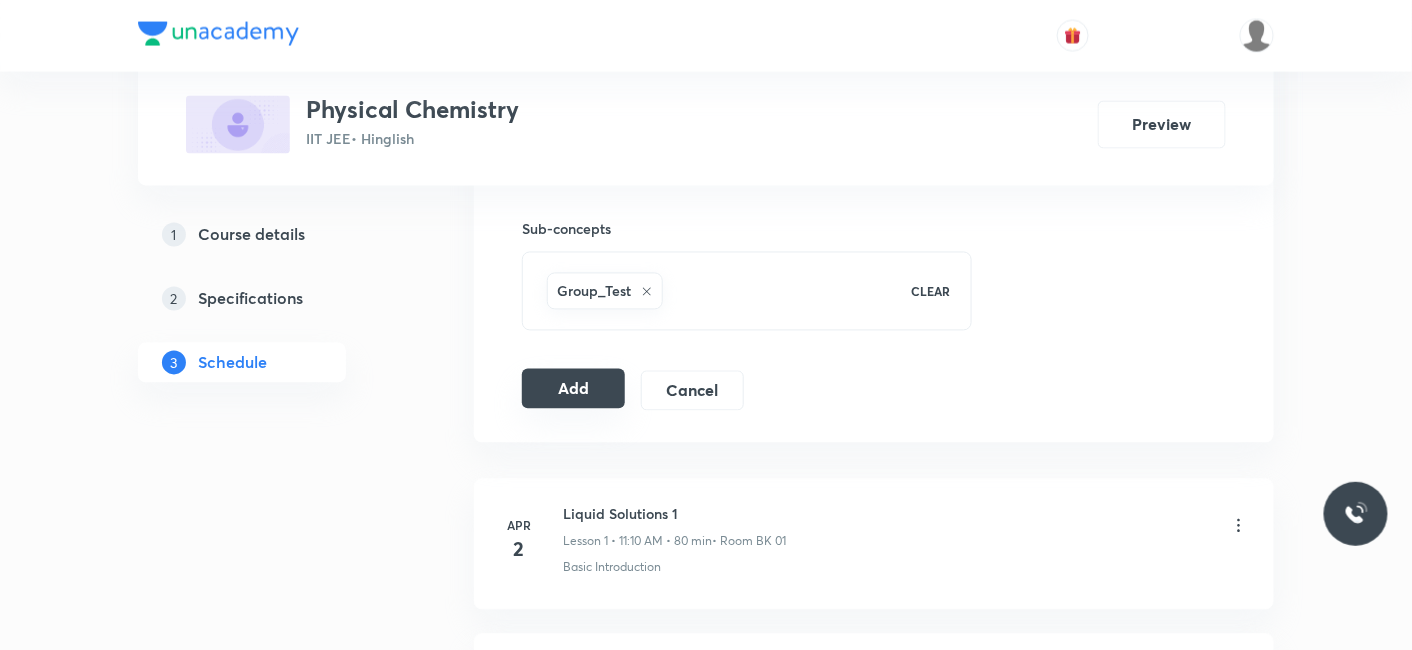 click on "Add" at bounding box center (573, 389) 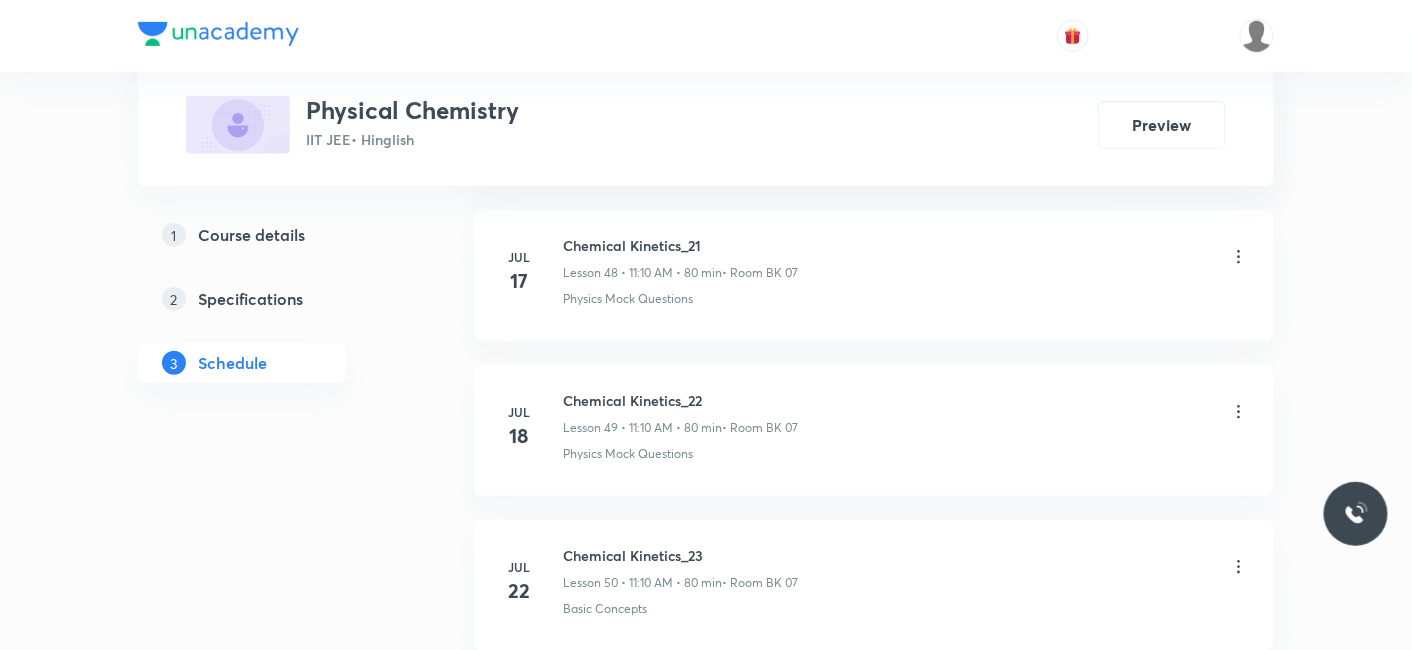 scroll, scrollTop: 8373, scrollLeft: 0, axis: vertical 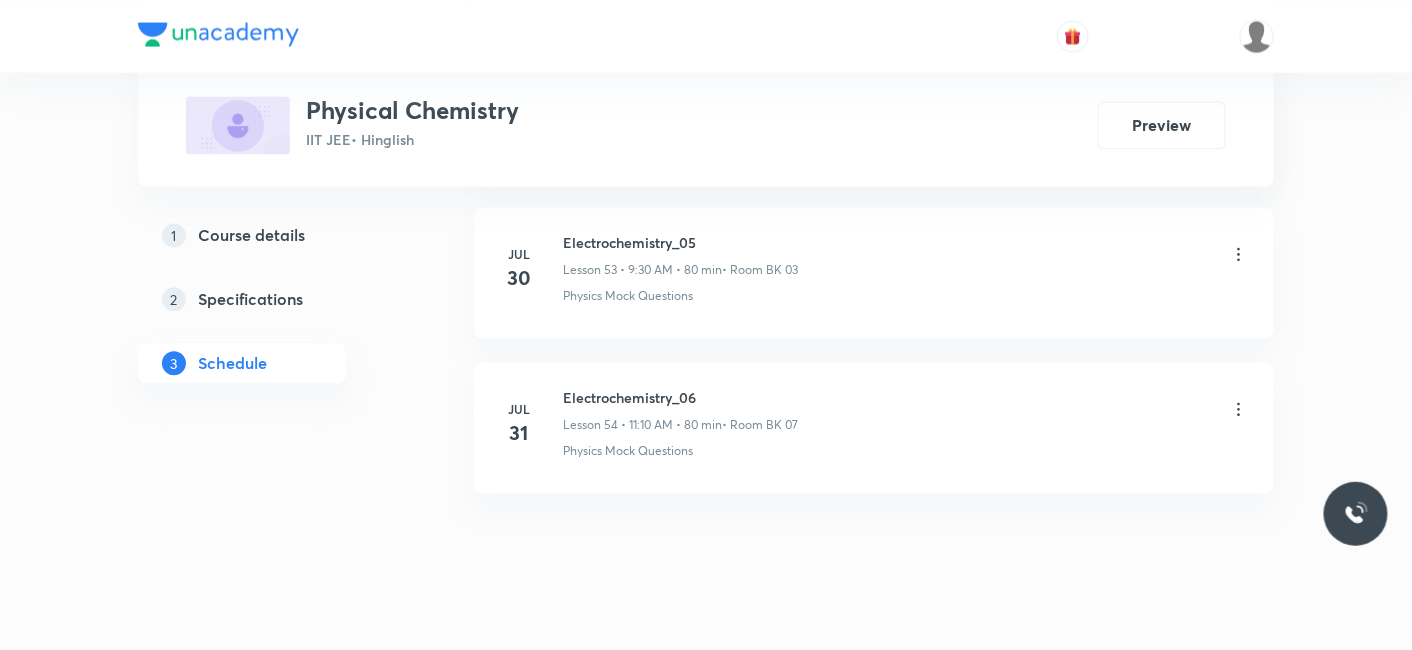 click on "Schedule 54  classes Add new session Apr 2 Liquid Solutions 1 Lesson 1 • 11:10 AM • 80 min  • Room BK 01 Basic Introduction Apr 4 Liquid Solutions 2 Lesson 2 • 8:00 AM • 80 min  • Room BK 01 Group_Test Apr 7 Liquid Solutions 3 Lesson 3 • 9:30 AM • 80 min  • Room BK 02 Basic Concepts Apr 8 Liquid Solutions 4 Lesson 4 • 8:00 AM • 80 min  • Room BK 04 Group_Test Apr 9 Liquid Solutions 5 Lesson 5 • 12:40 PM • 80 min  • Room BK 02 Physics Mock Questions Apr 10 Liquid Solutions 6 Lesson 6 • 8:00 AM • 80 min  • Room BK 02 Basic Concepts Apr 14 Liquid Solutions 7 Lesson 7 • 8:00 AM • 80 min  • Room BK 02 Basic Concepts Apr 15 Liquid Solutions 8 Lesson 8 • 8:00 AM • 80 min  • Room BK 02 Physics Mock Questions Apr 16 Liquid Solutions 9 Lesson 9 • 8:00 AM • 80 min  • Room BK 06 Group_Test Apr 18 Liquid Solutions 11 Lesson 10 • 8:00 AM • 80 min  • Room BK 07 Stoichiometry Apr 22 Liquid Solutions 12 Lesson 11 • 8:00 AM • 80 min  • Room BK 07 Apr" at bounding box center (874, -3695) 